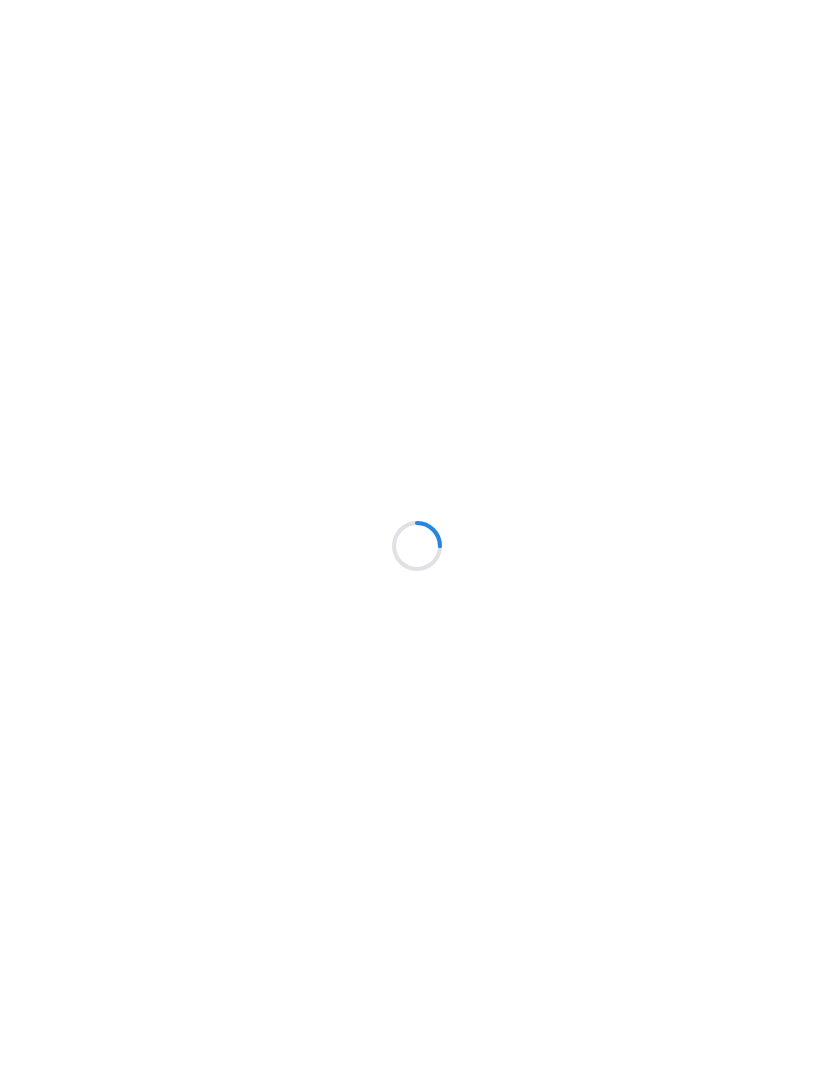 scroll, scrollTop: 0, scrollLeft: 0, axis: both 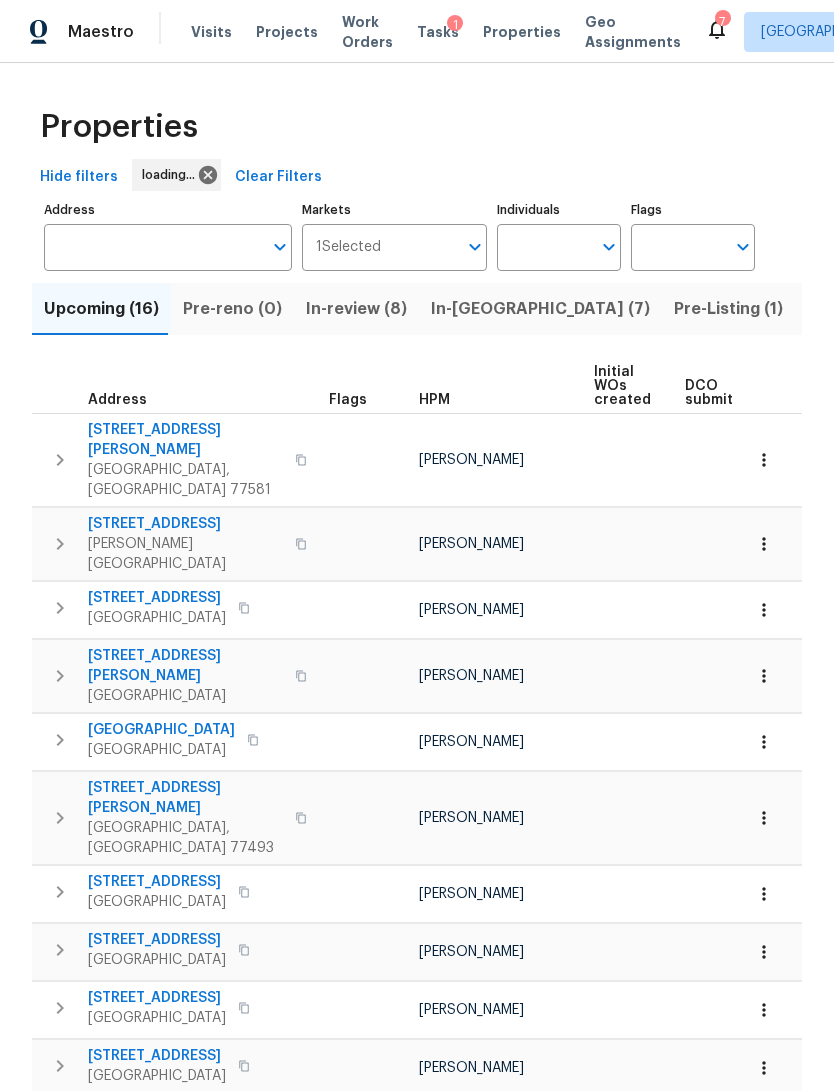 click on "Tasks" at bounding box center (438, 32) 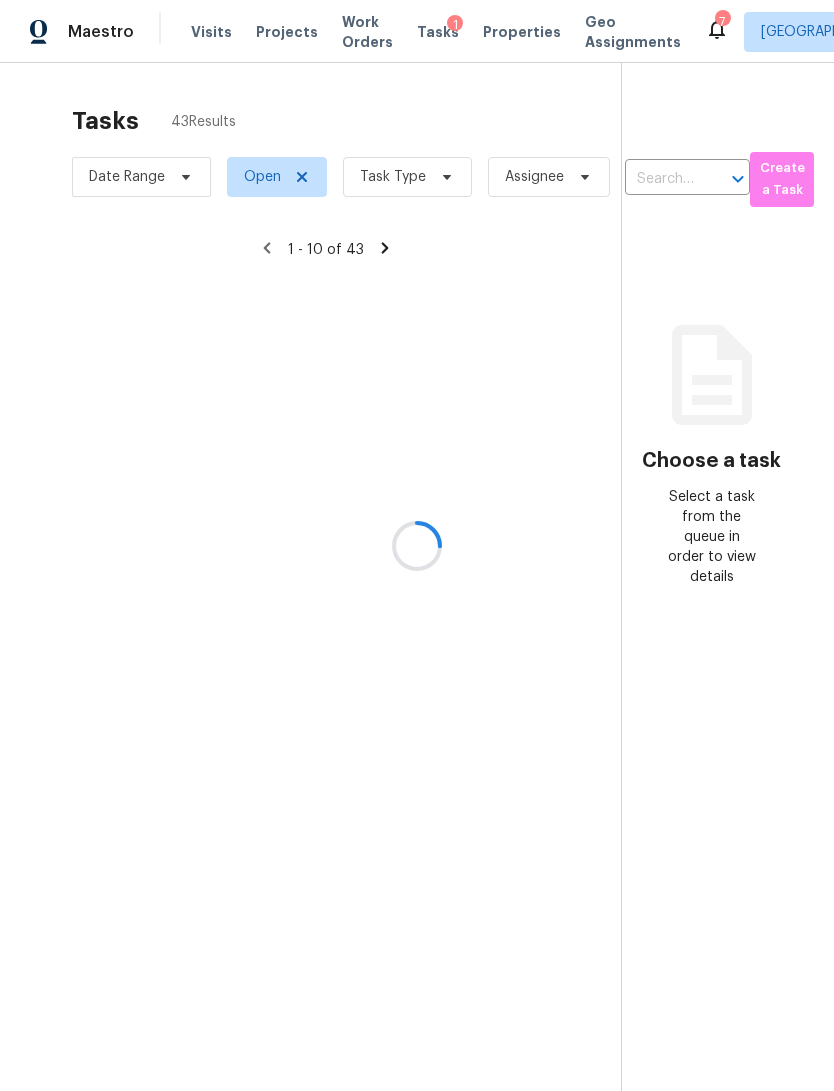 click at bounding box center (417, 545) 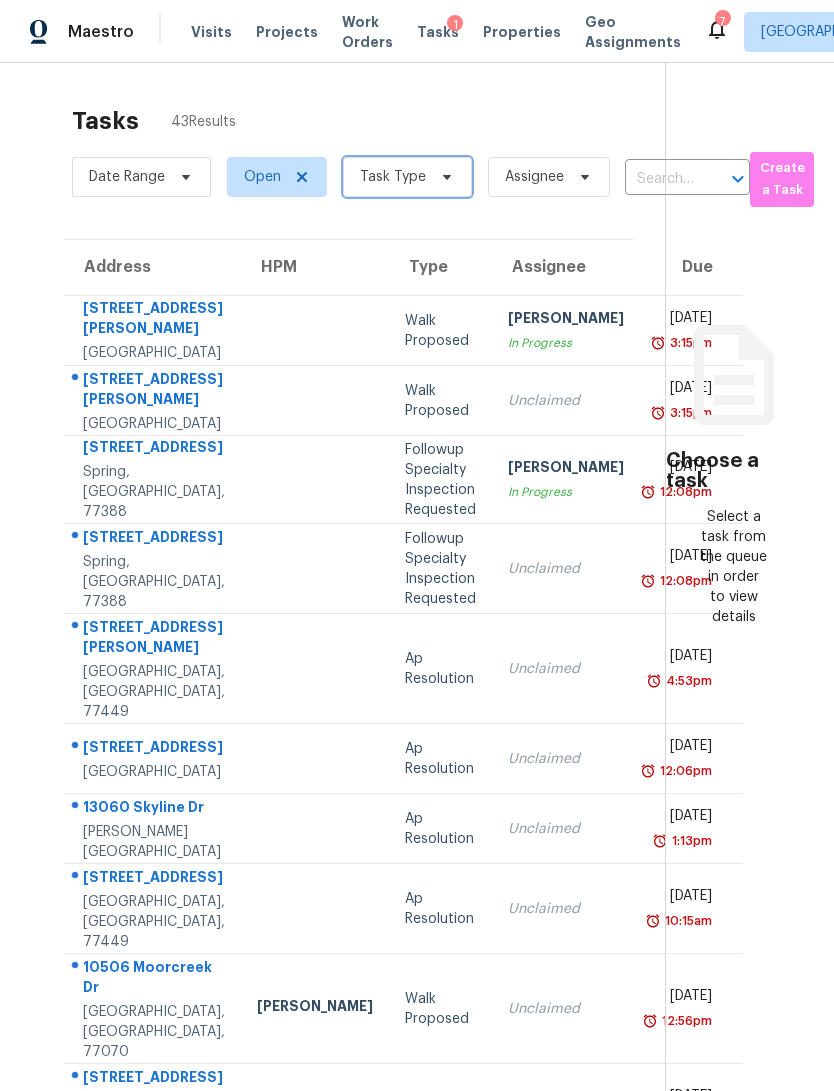 click on "Task Type" at bounding box center [407, 177] 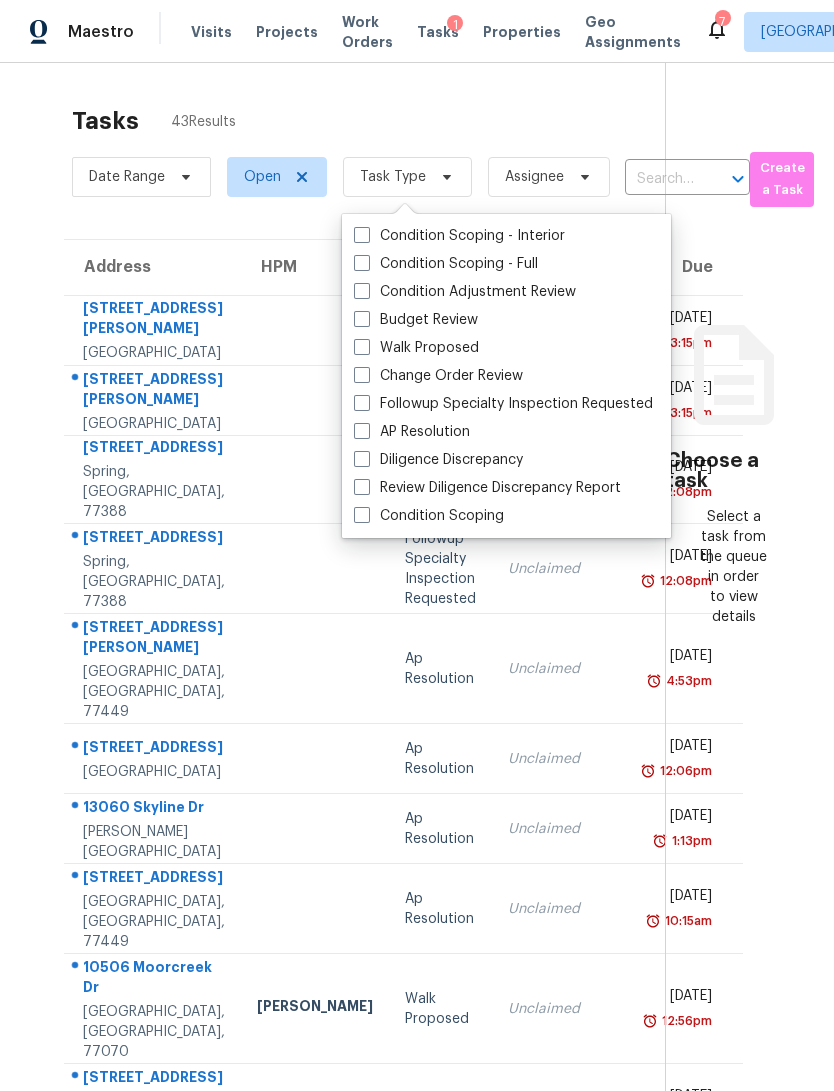 click on "Change Order Review" at bounding box center (438, 376) 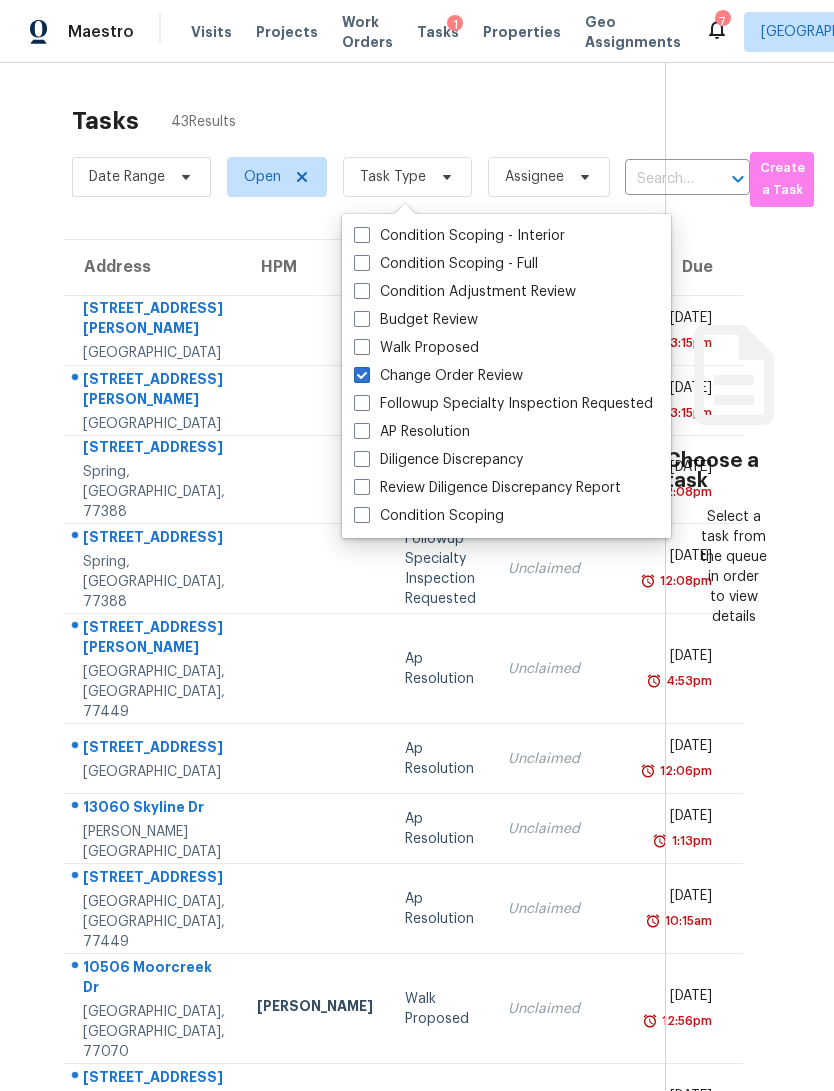 checkbox on "true" 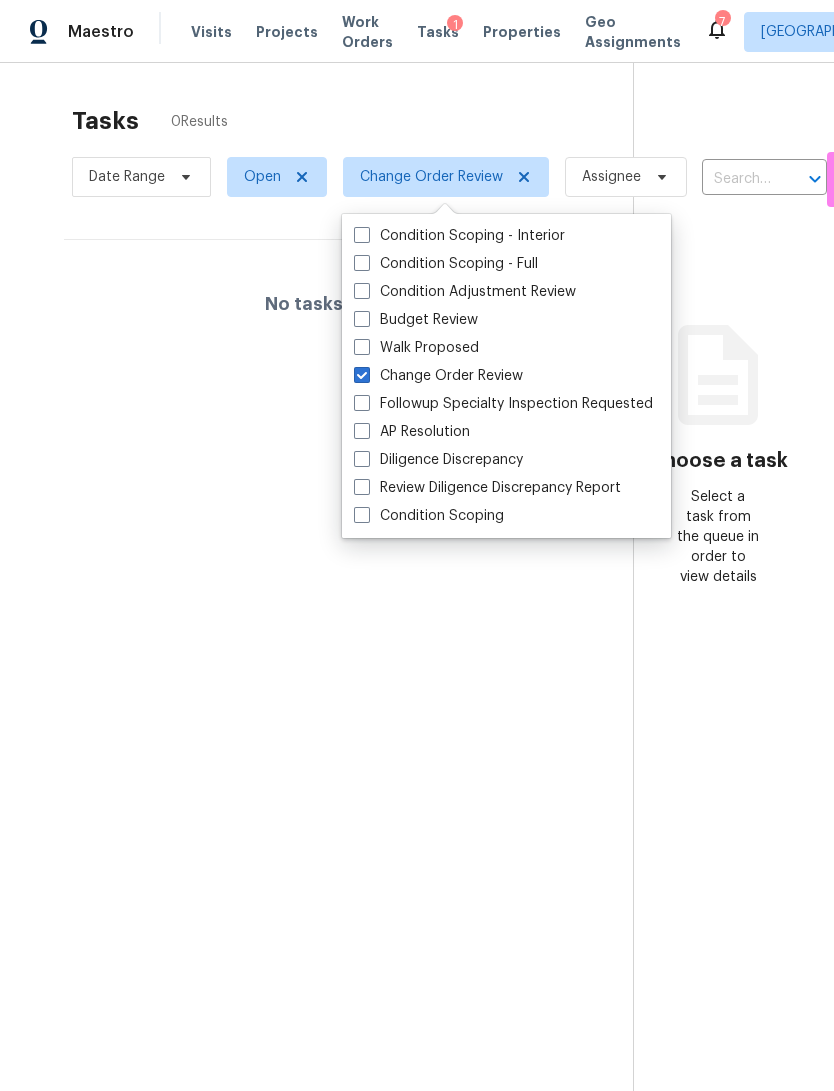 click on "Tasks 0  Results" at bounding box center [352, 121] 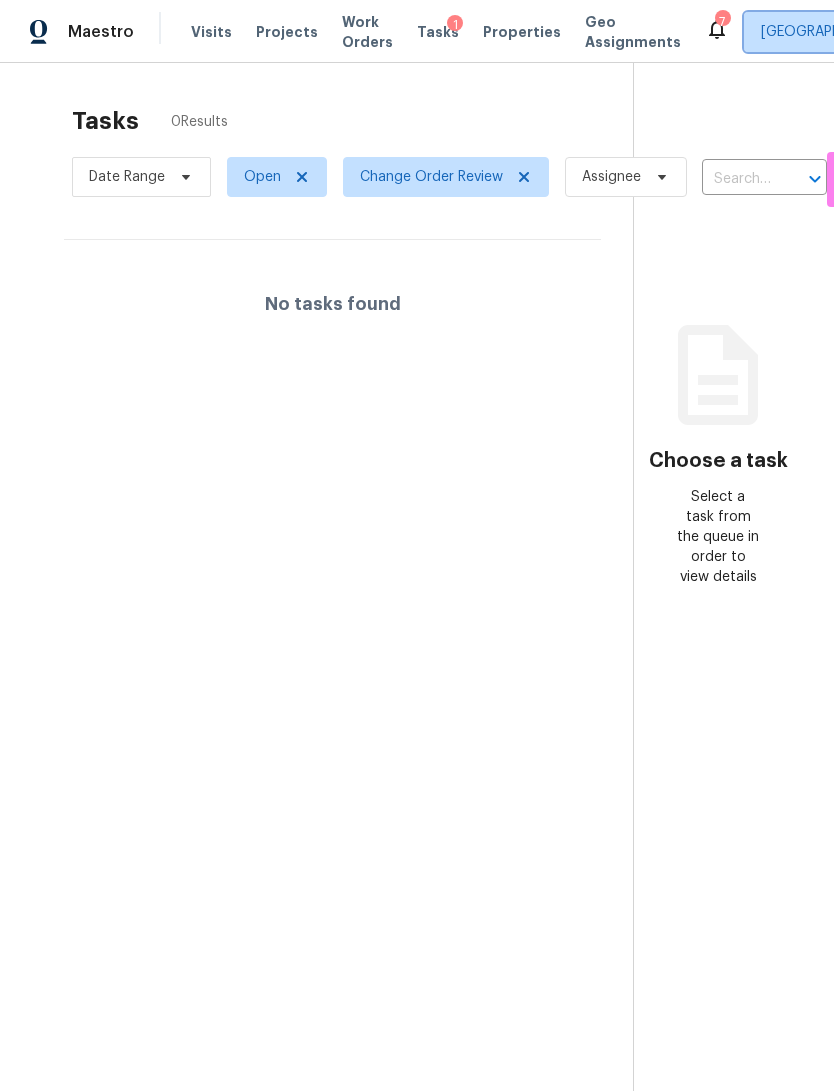click on "[GEOGRAPHIC_DATA]" at bounding box center (830, 32) 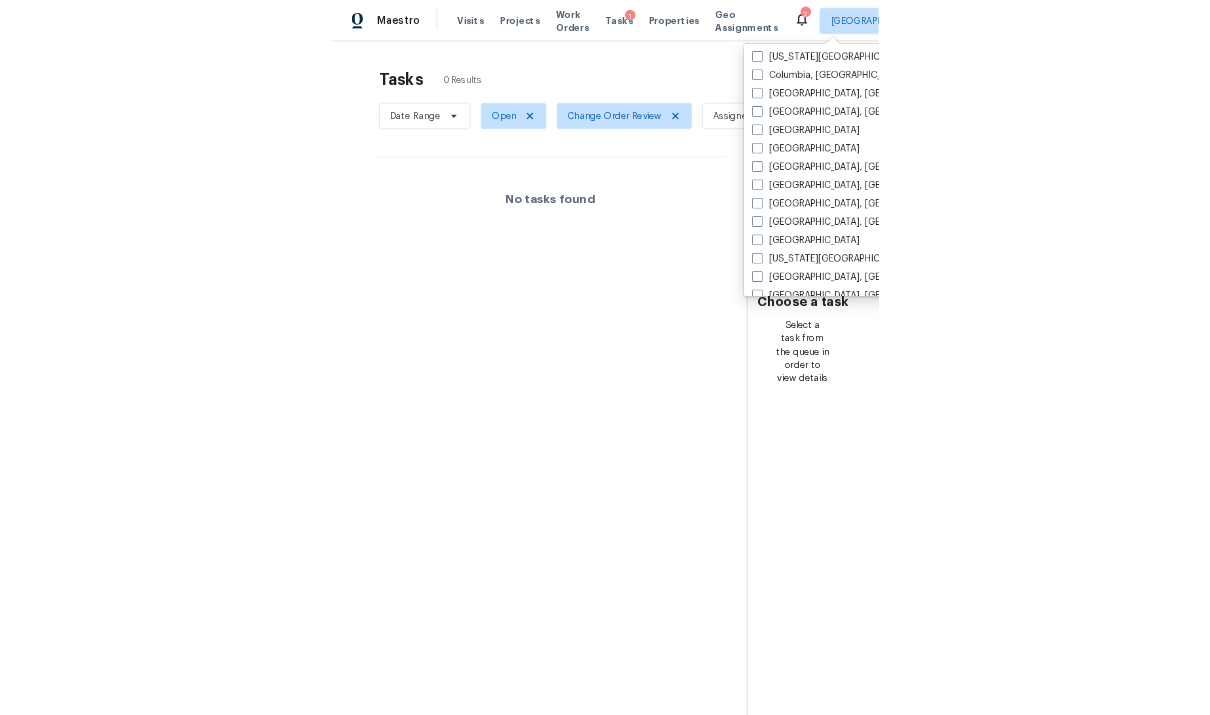 scroll, scrollTop: 469, scrollLeft: 0, axis: vertical 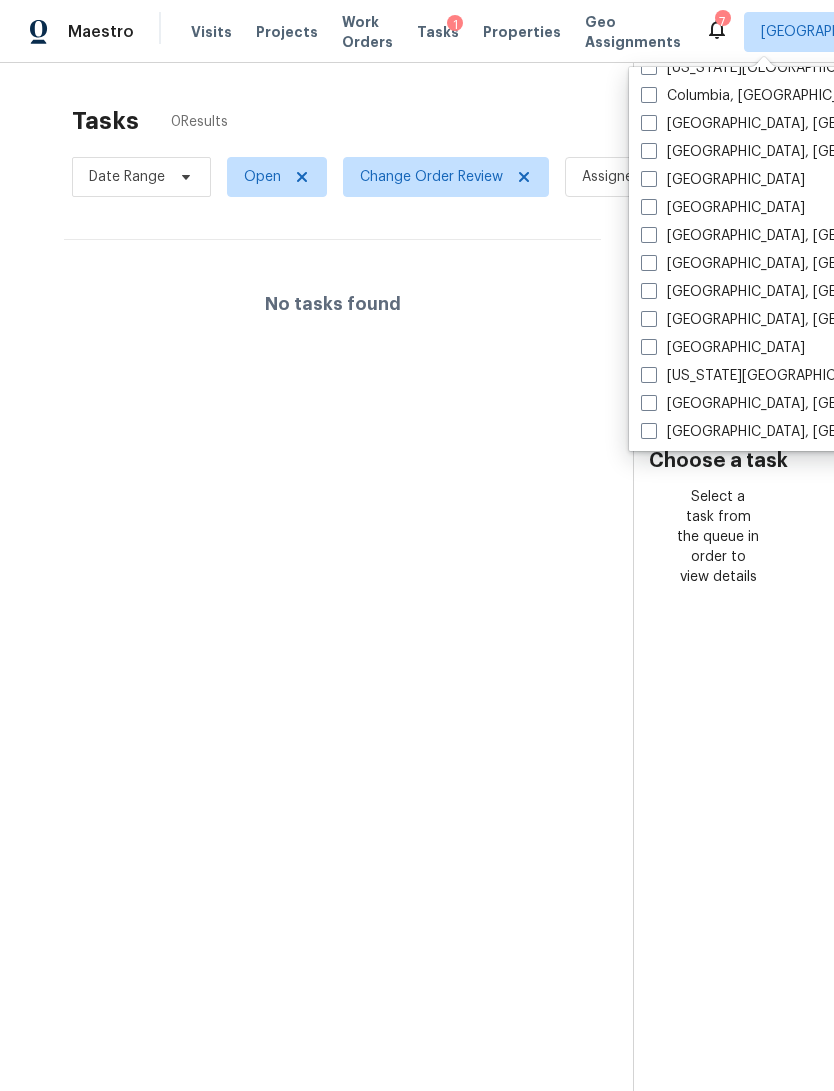 click on "[US_STATE][GEOGRAPHIC_DATA]" at bounding box center [760, 376] 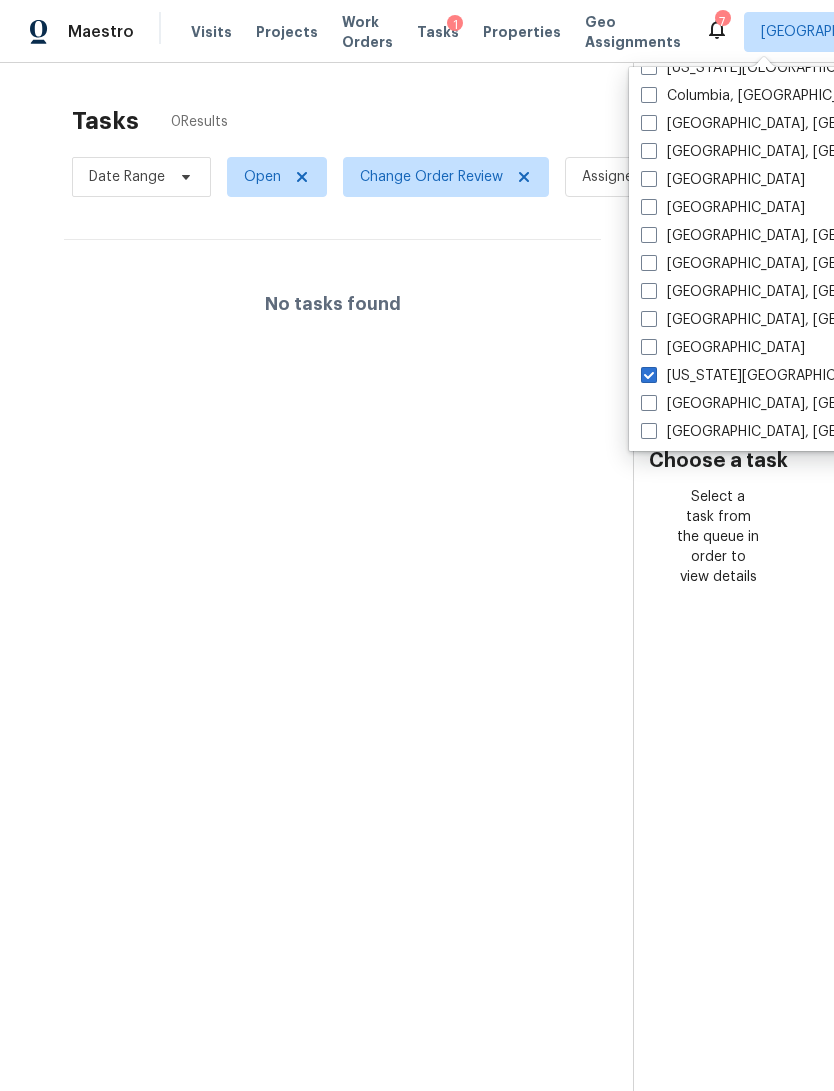 checkbox on "true" 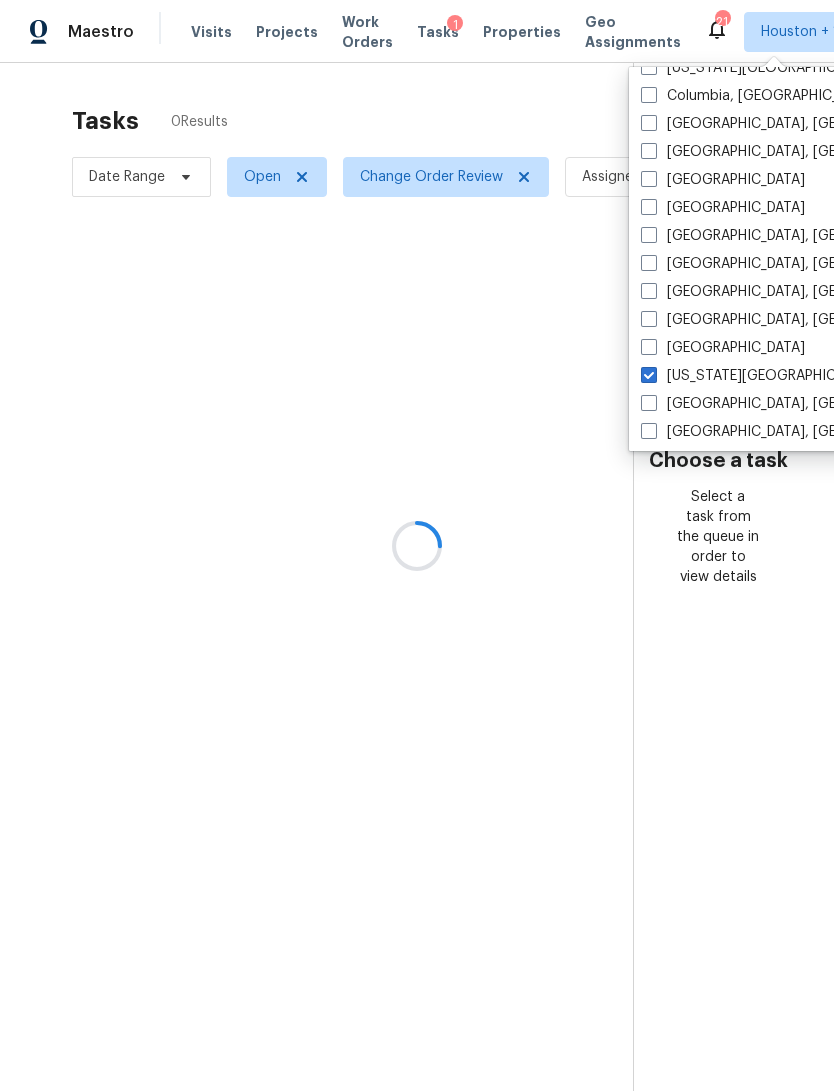 click at bounding box center (417, 545) 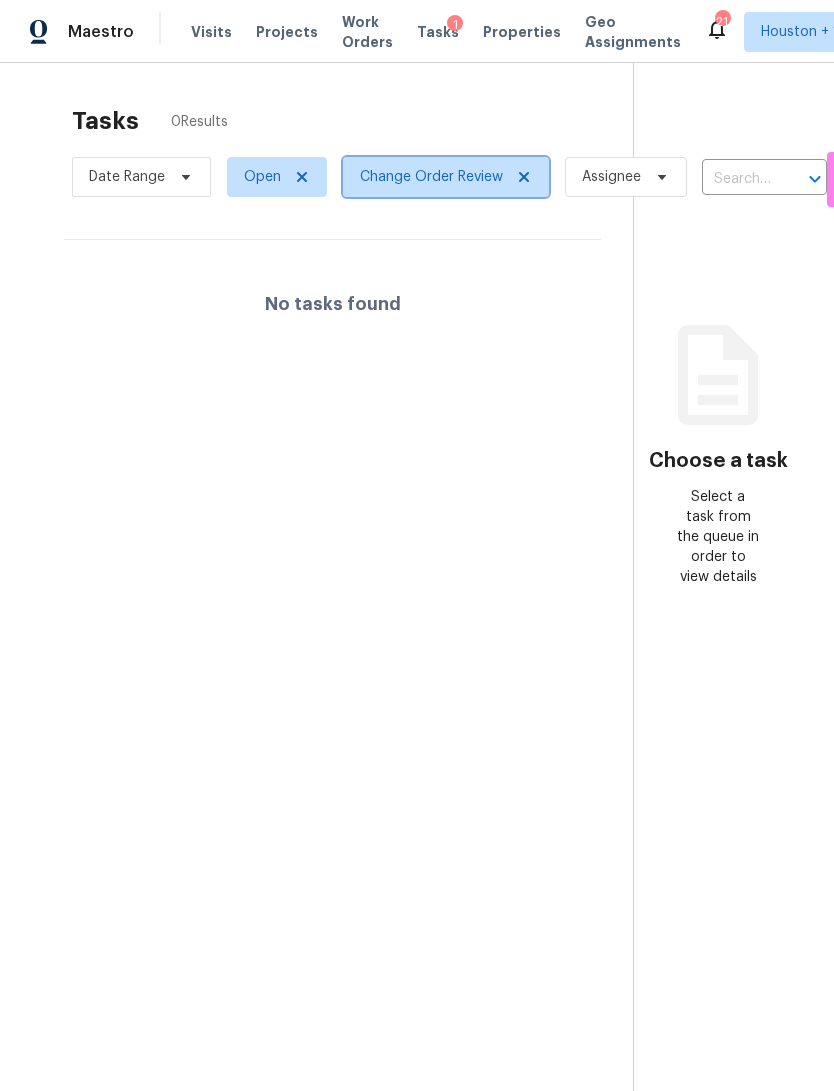 click on "Change Order Review" at bounding box center (431, 177) 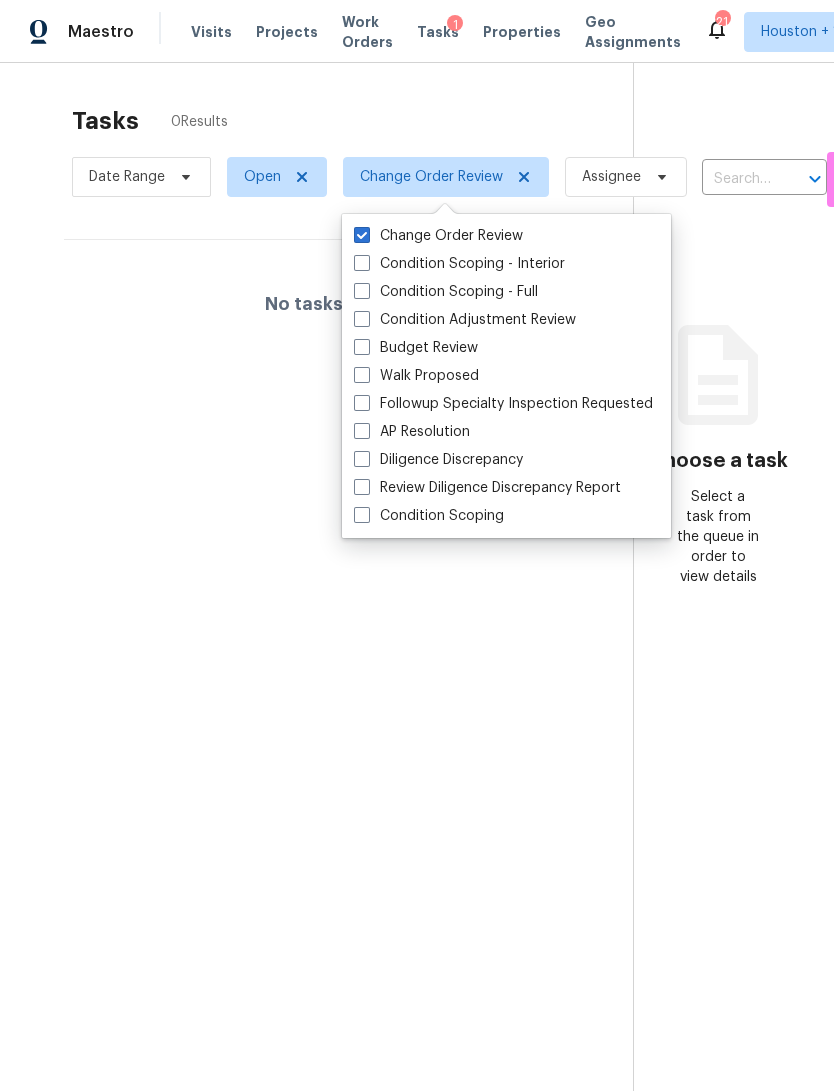 click on "Budget Review" at bounding box center (506, 348) 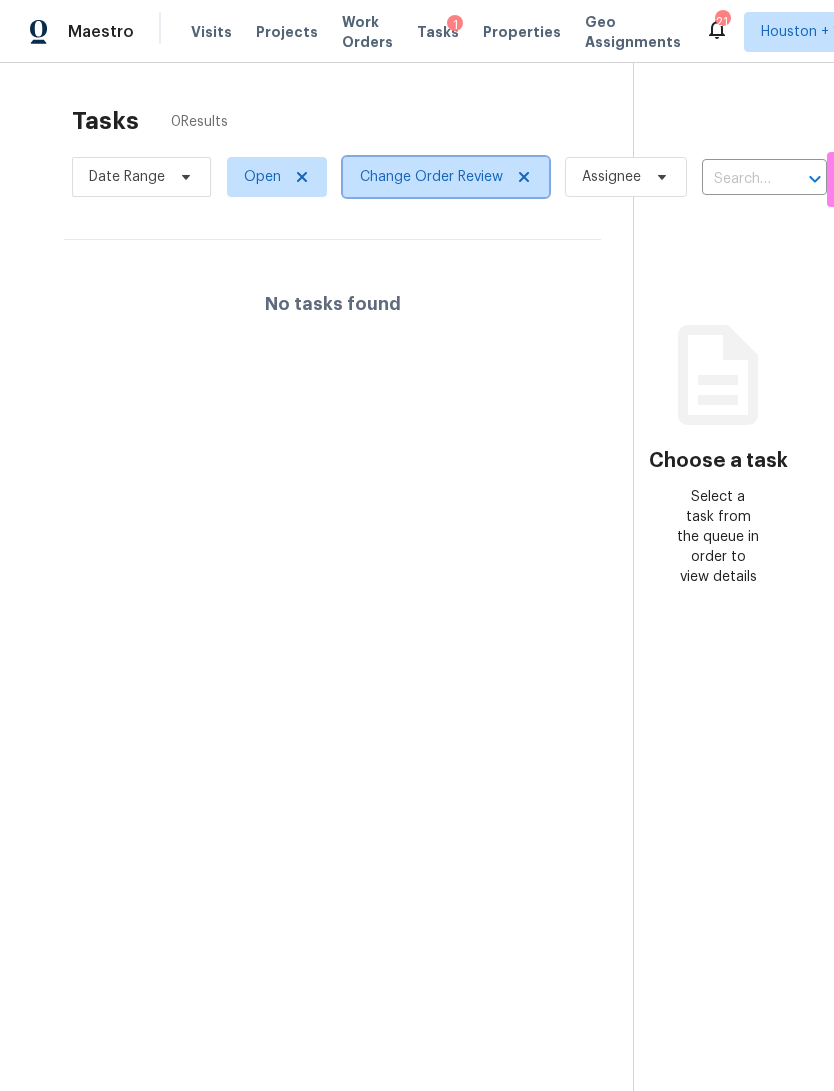 click on "Change Order Review" at bounding box center (431, 177) 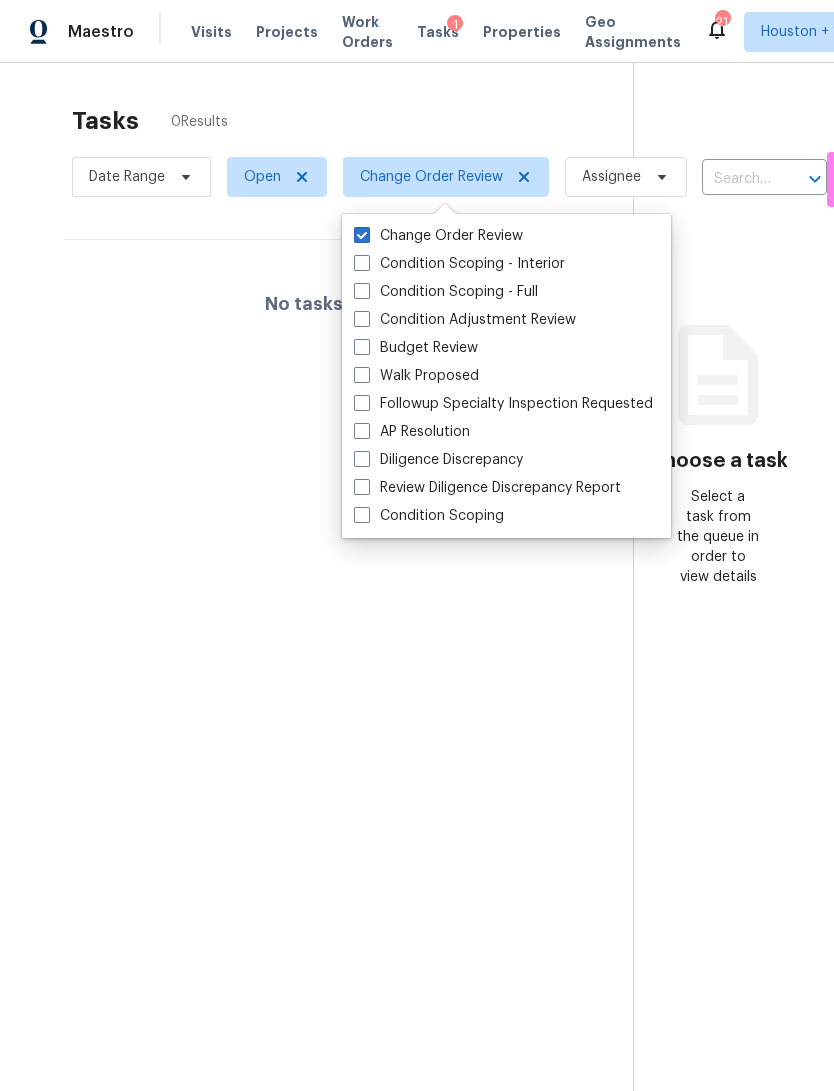 click on "Budget Review" at bounding box center [416, 348] 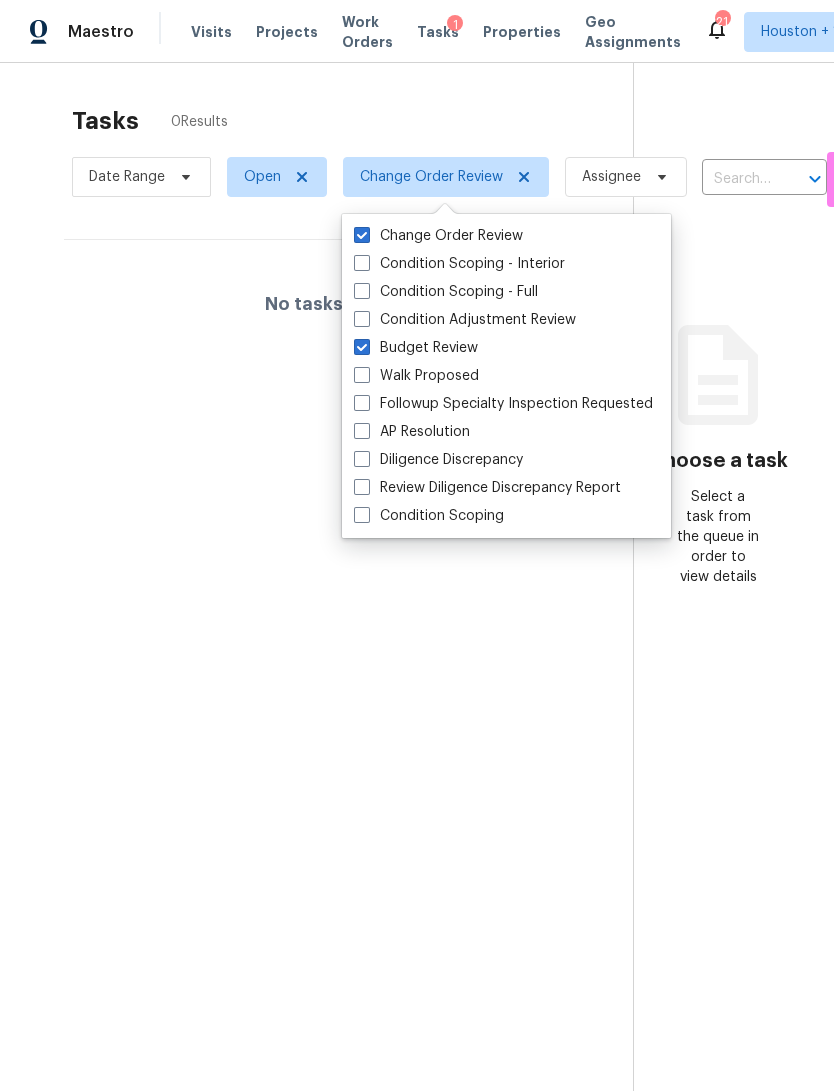 checkbox on "true" 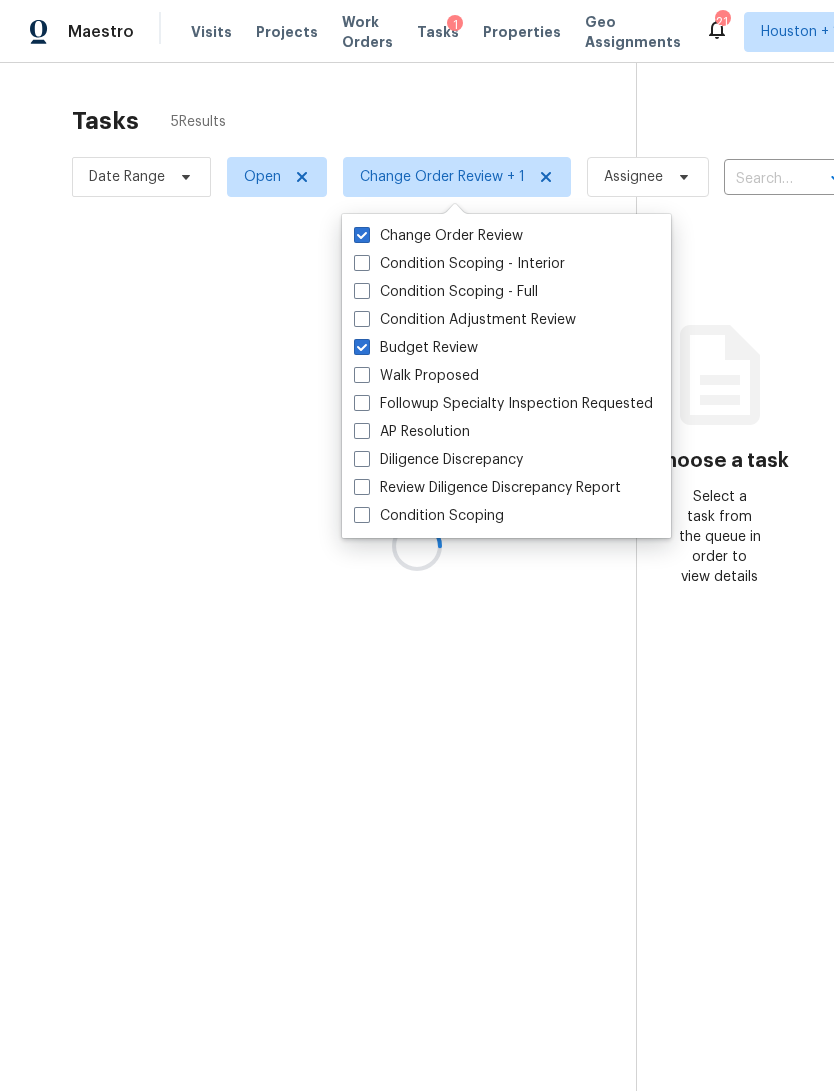 click at bounding box center (417, 545) 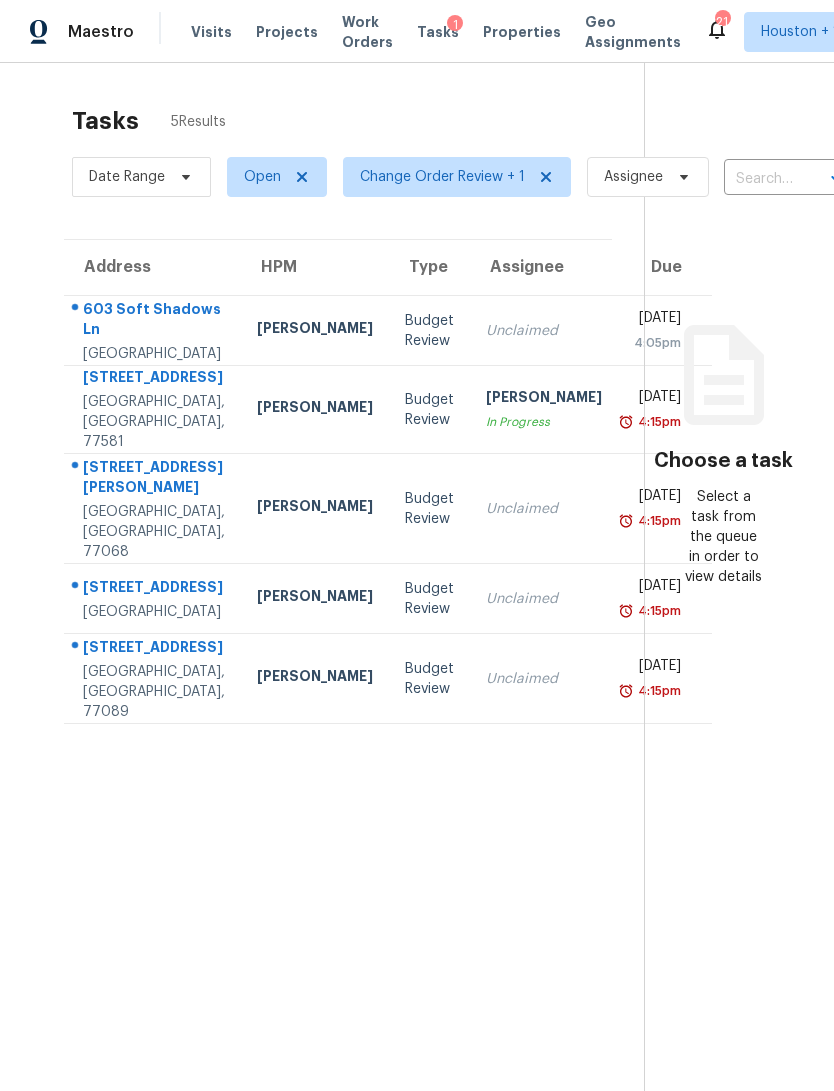 click on "Budget Review" at bounding box center [429, 679] 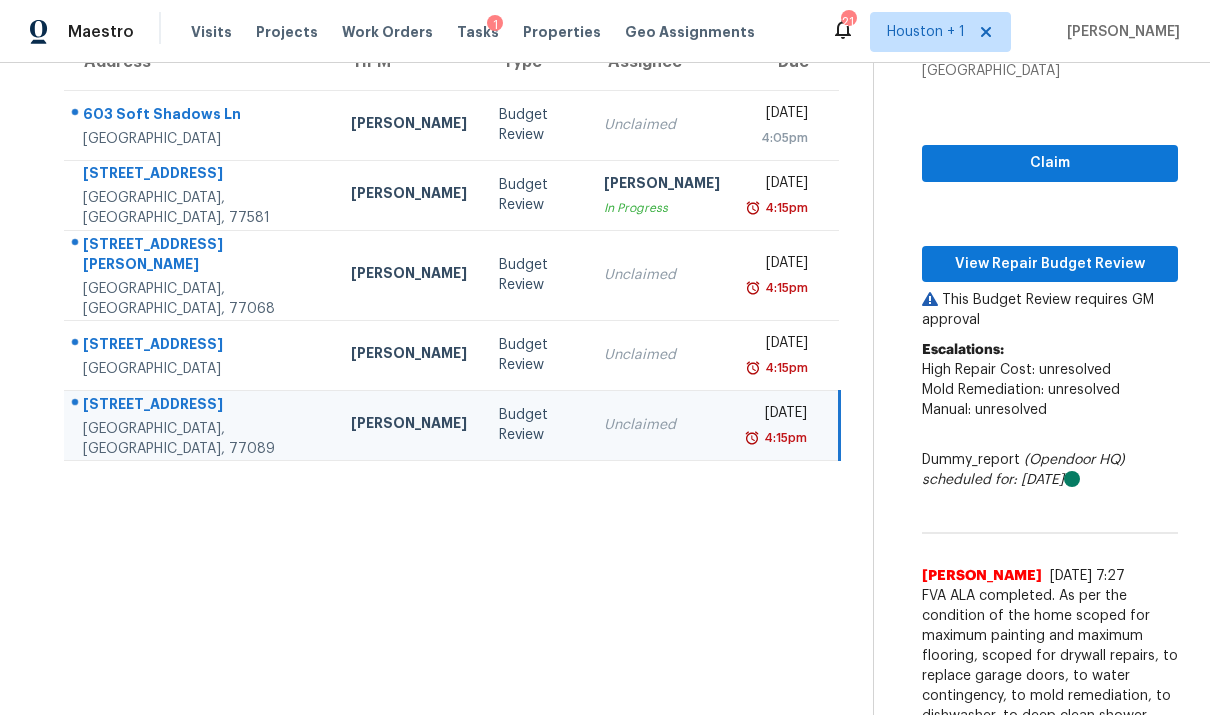 scroll, scrollTop: 229, scrollLeft: 0, axis: vertical 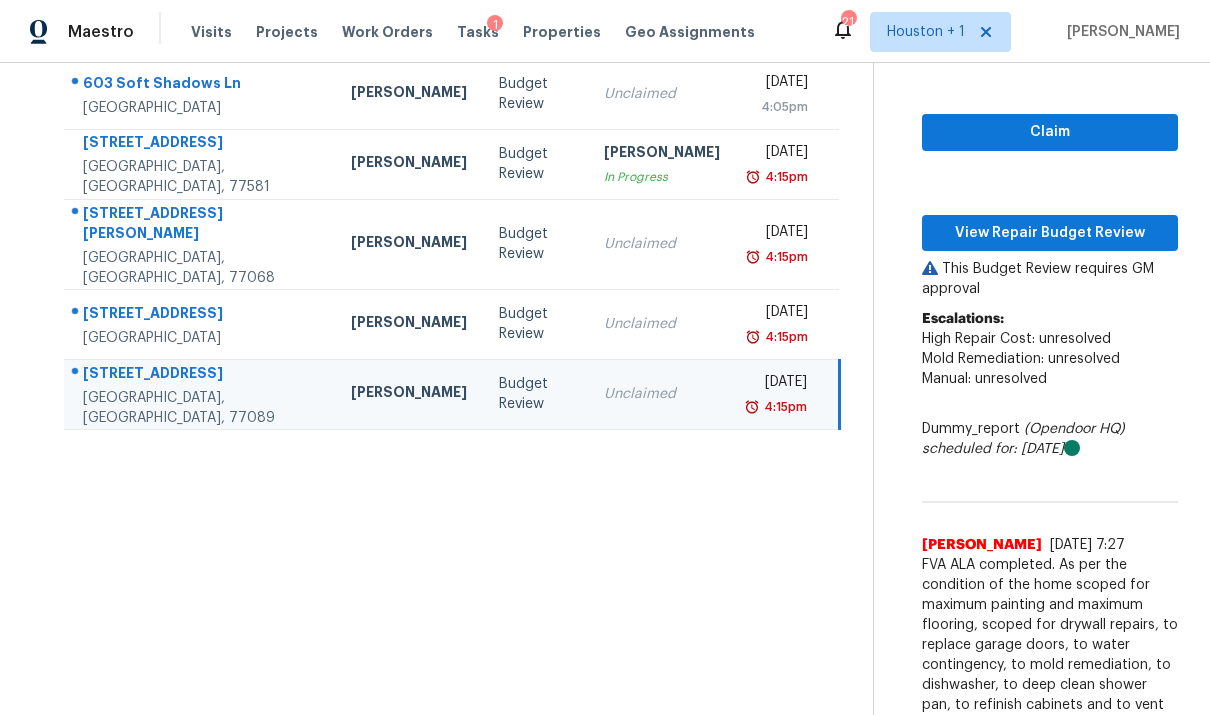click on "[STREET_ADDRESS]" at bounding box center (201, 375) 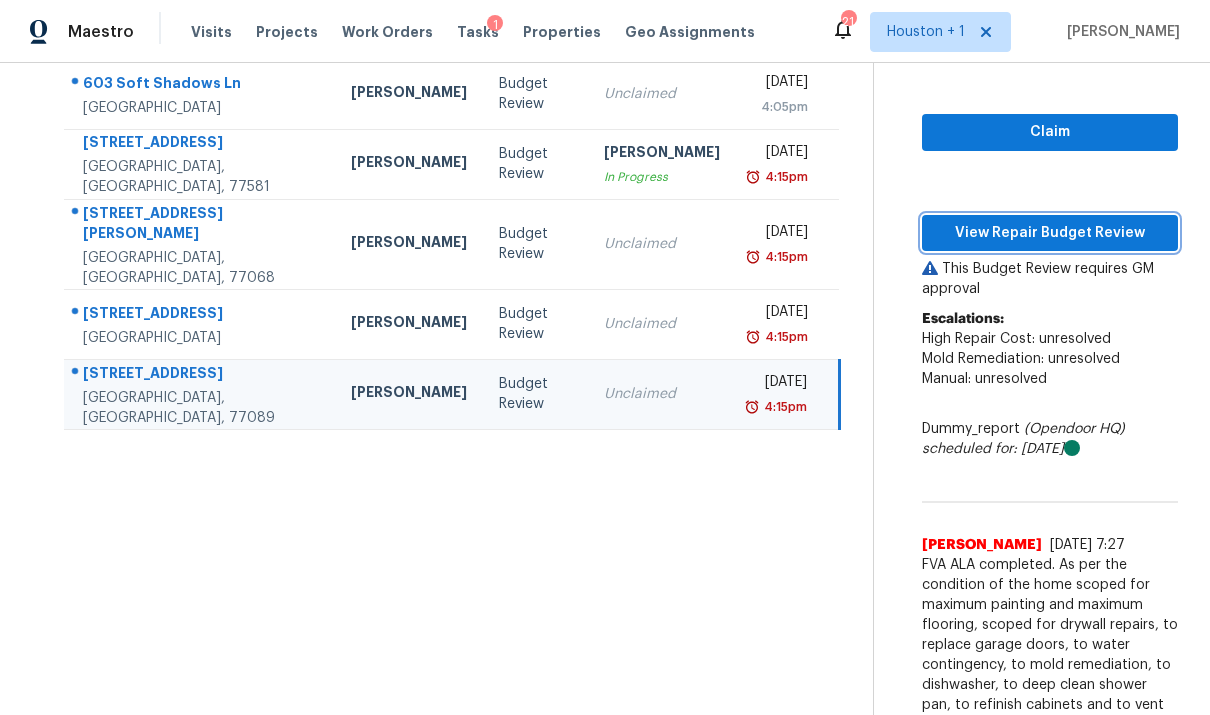 click on "View Repair Budget Review" at bounding box center [1050, 233] 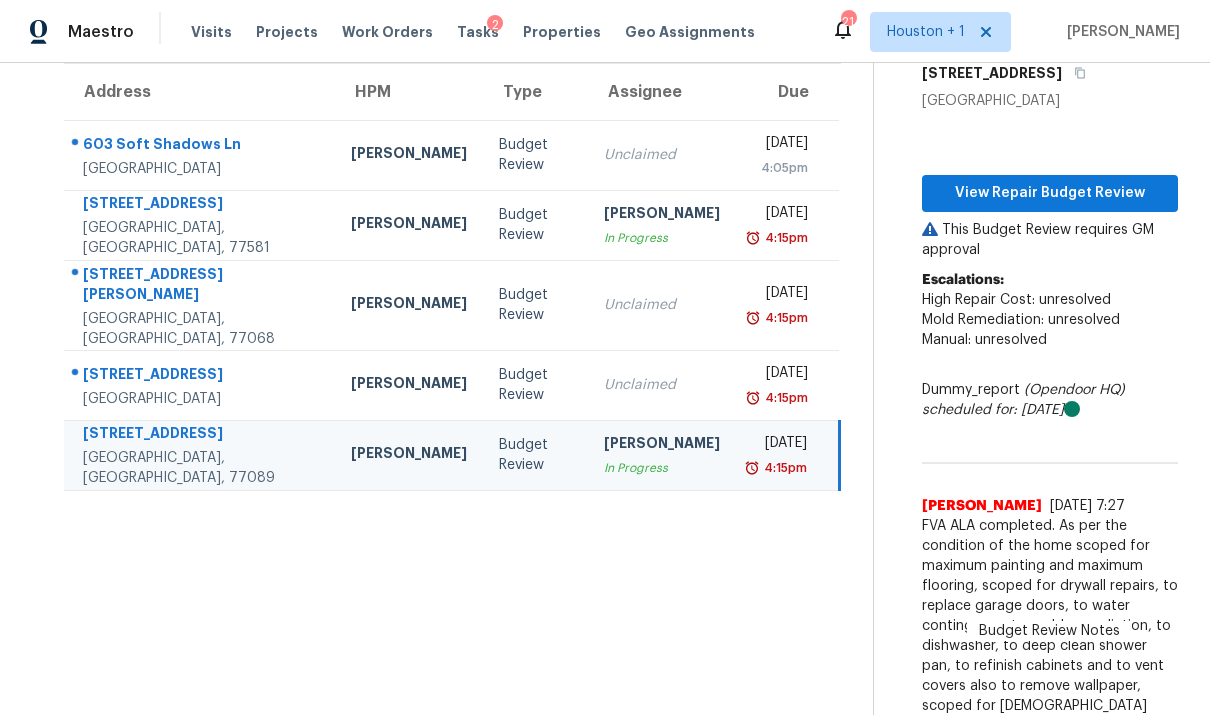 scroll, scrollTop: 108, scrollLeft: 0, axis: vertical 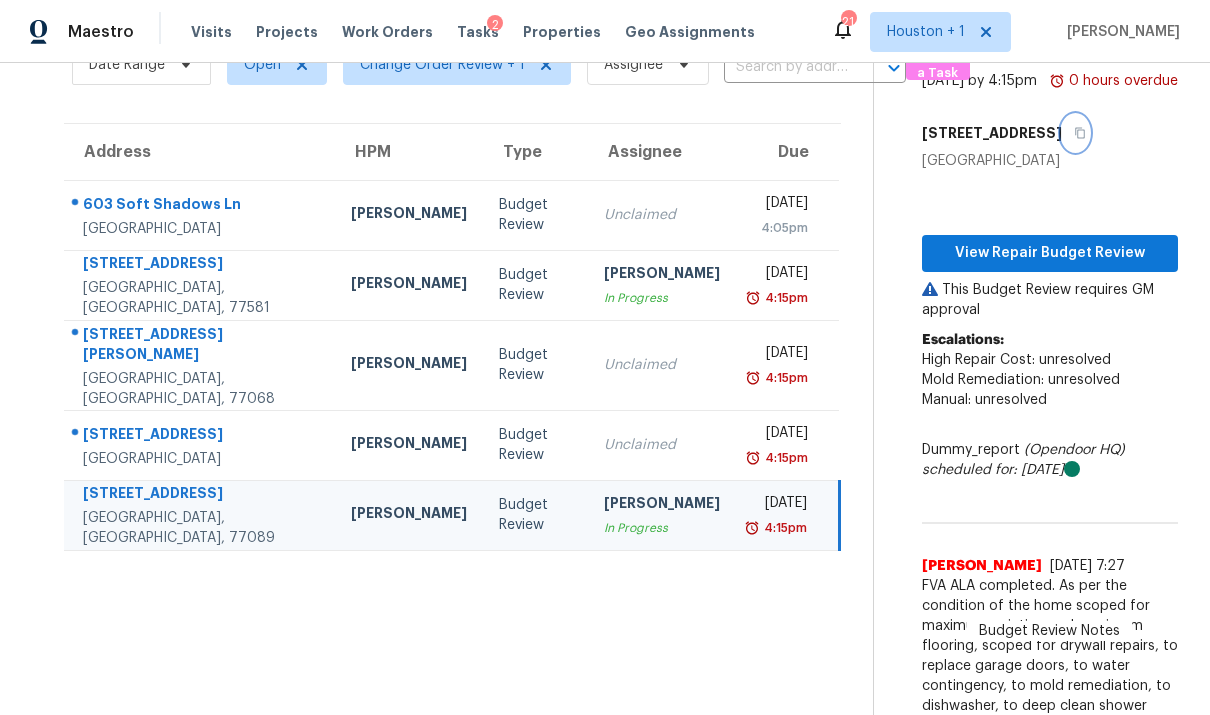click 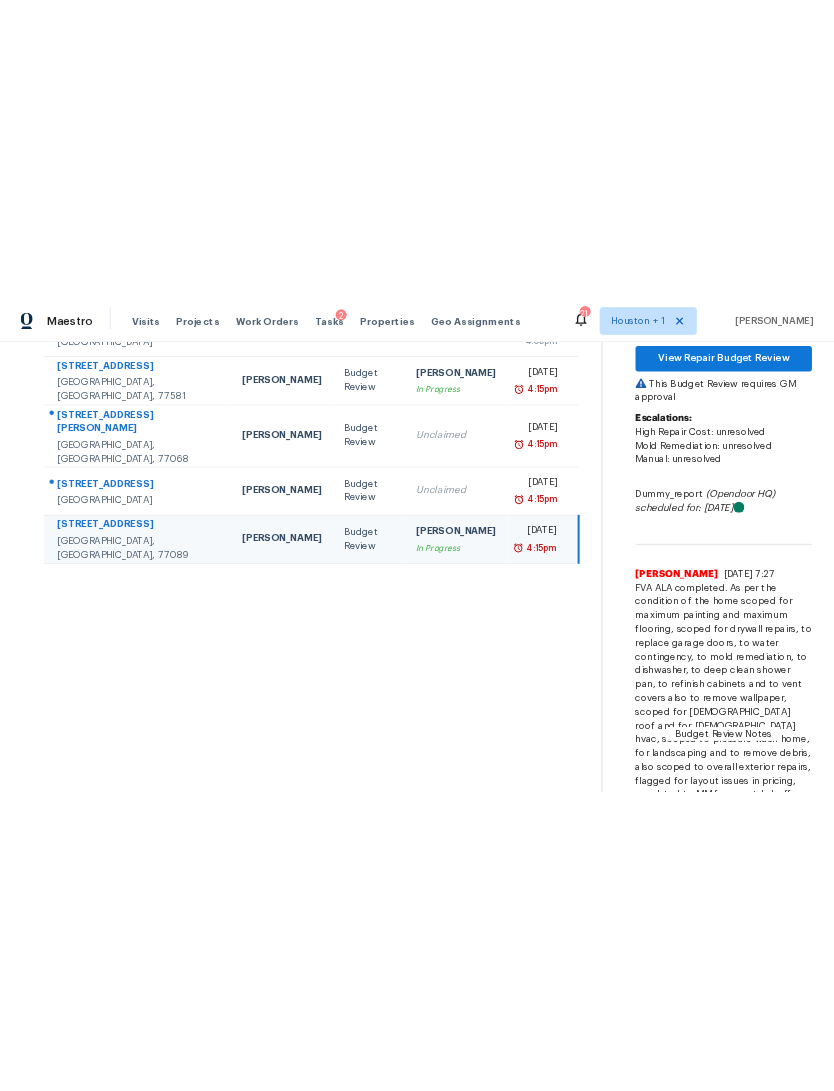 scroll, scrollTop: 279, scrollLeft: 0, axis: vertical 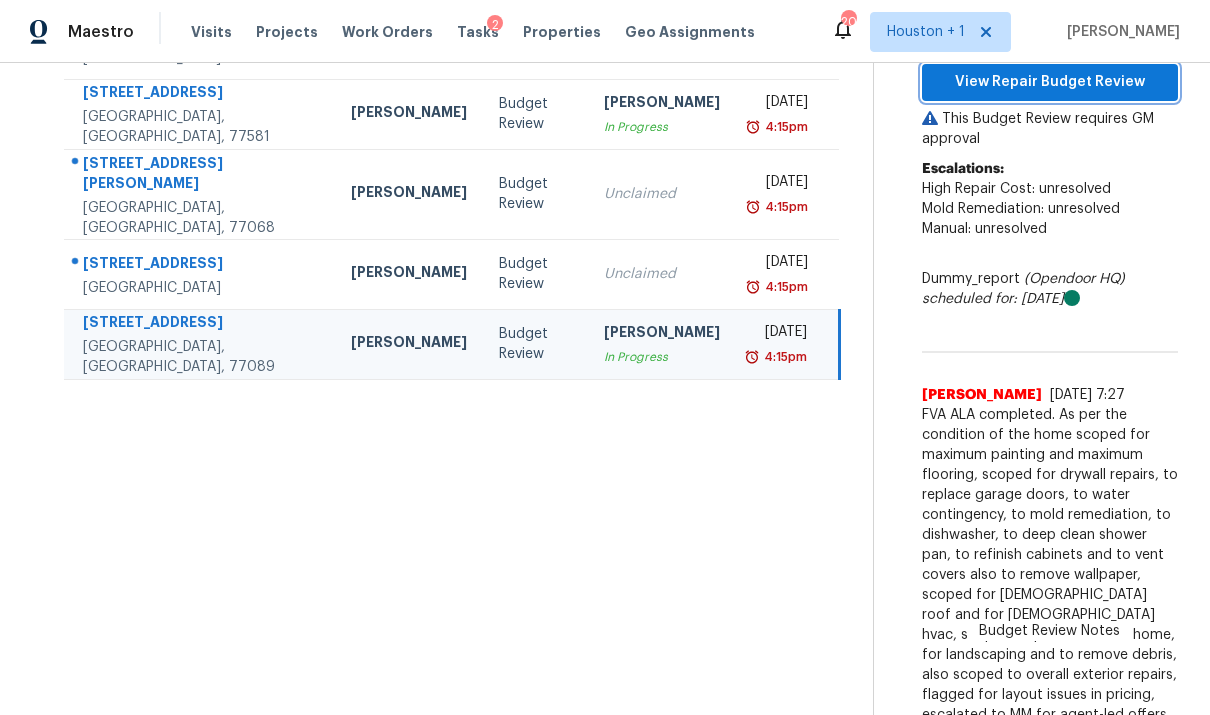 click on "View Repair Budget Review" at bounding box center (1050, 82) 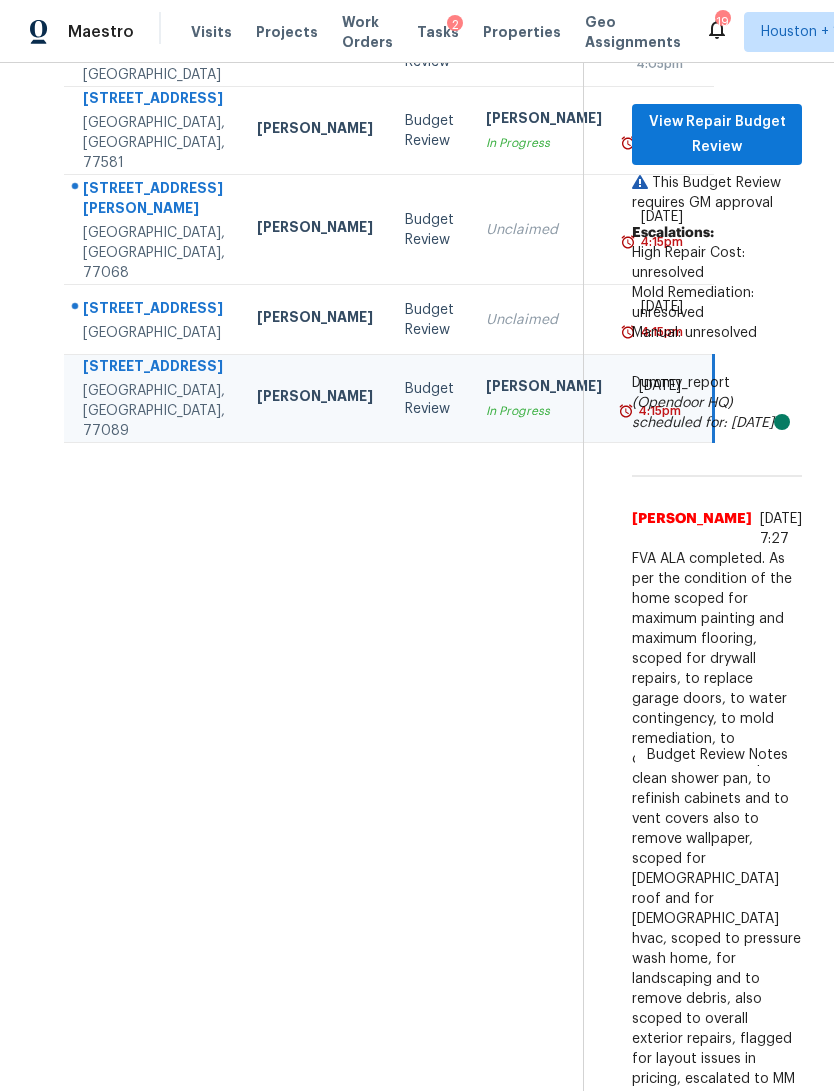 click on "Properties" at bounding box center (522, 32) 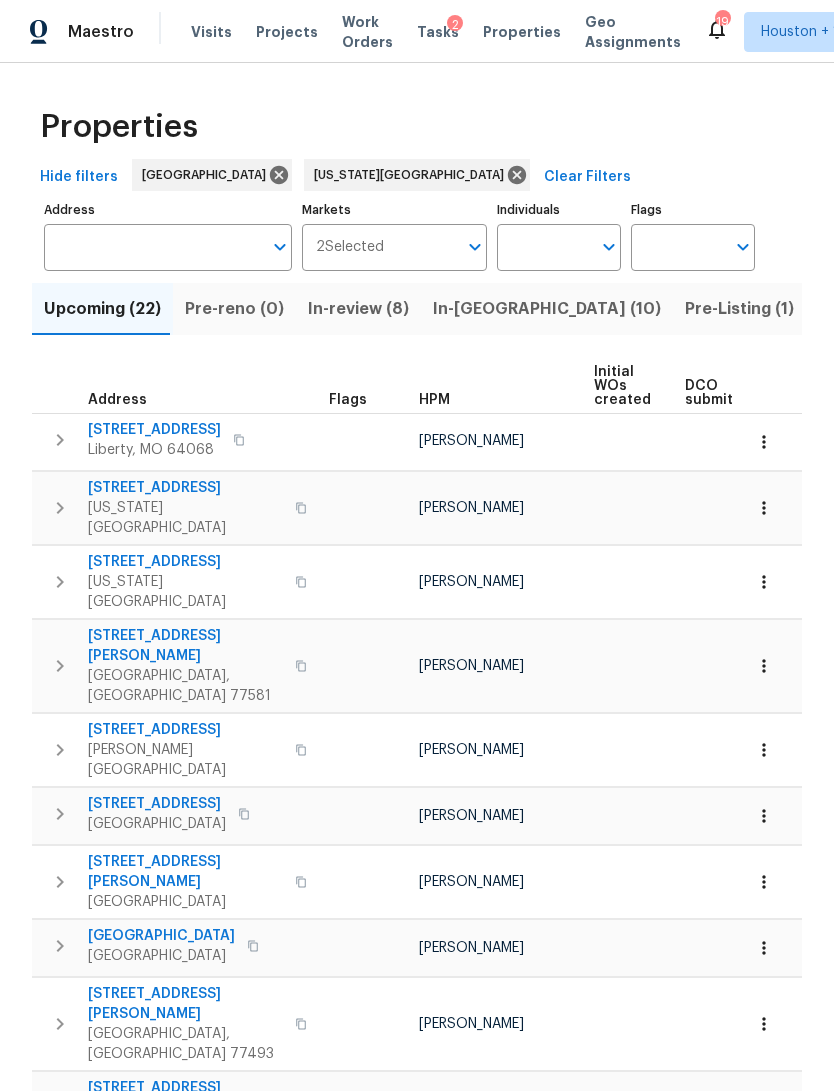 click on "[STREET_ADDRESS][PERSON_NAME]" at bounding box center [185, 646] 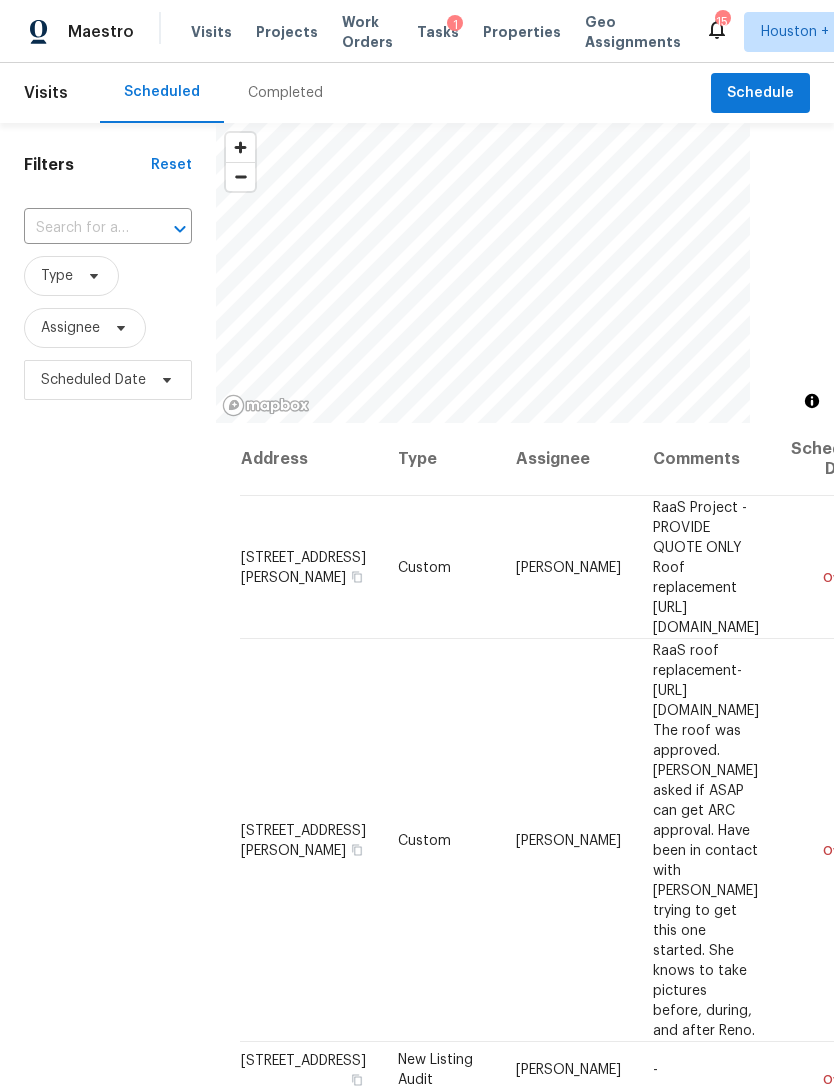 scroll, scrollTop: 0, scrollLeft: 0, axis: both 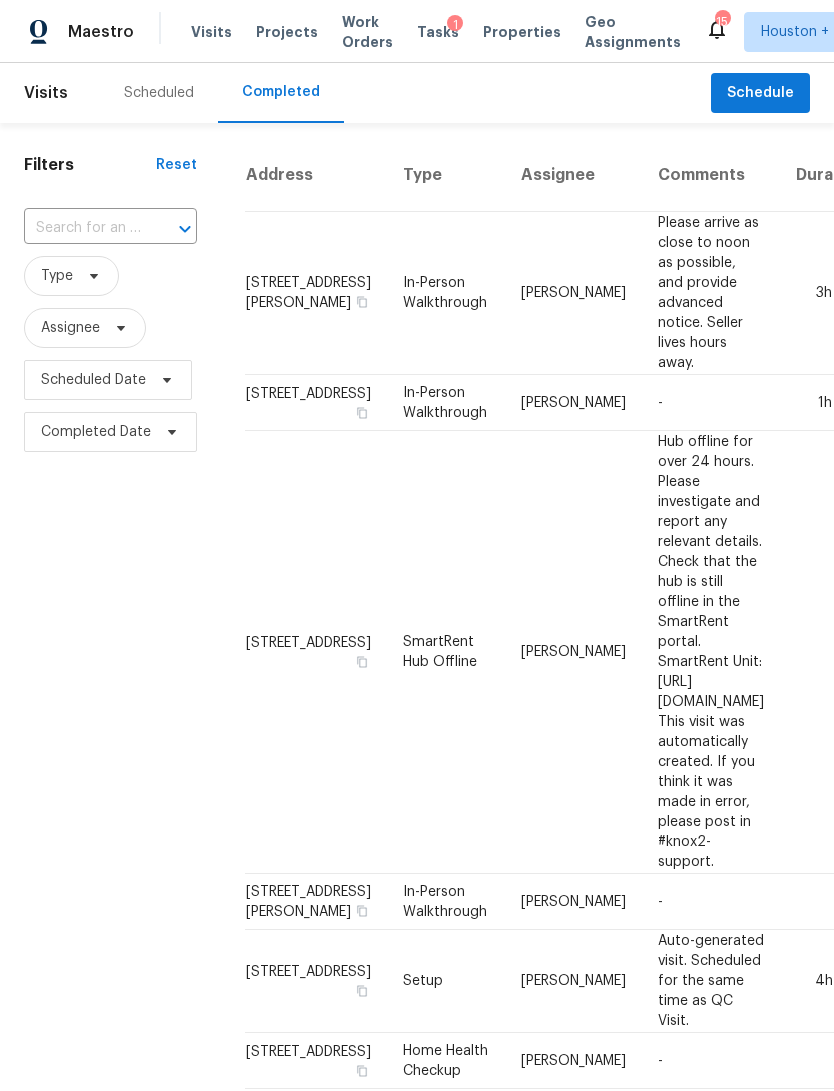 click at bounding box center [82, 228] 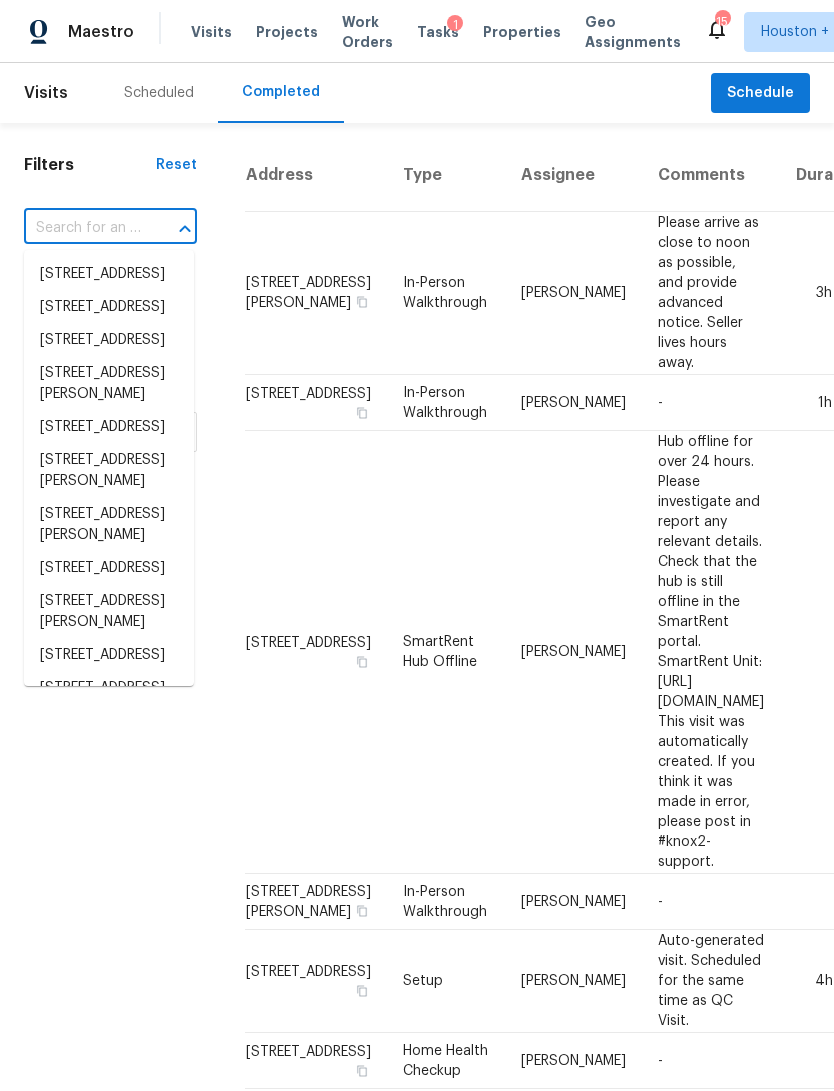 paste on "11426 Meadow Joy Dr, Houston, TX 77089" 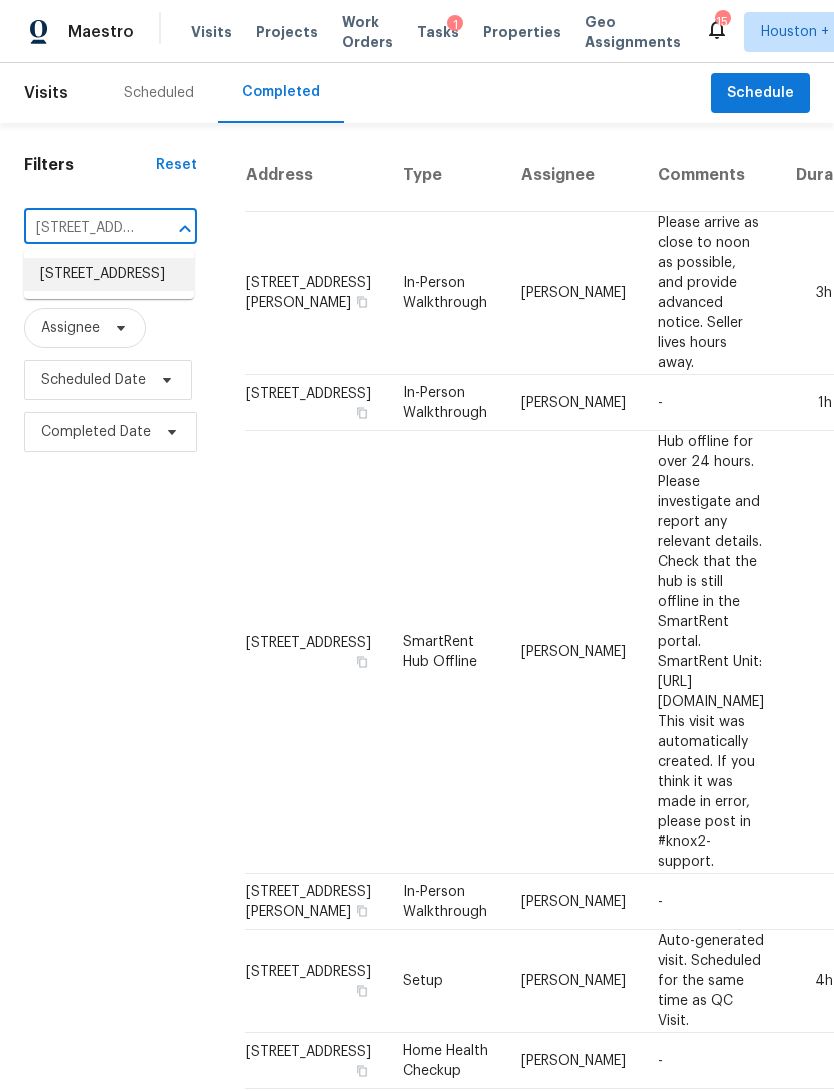 click on "11426 Meadow Joy Dr, Houston, TX 77089" at bounding box center [109, 274] 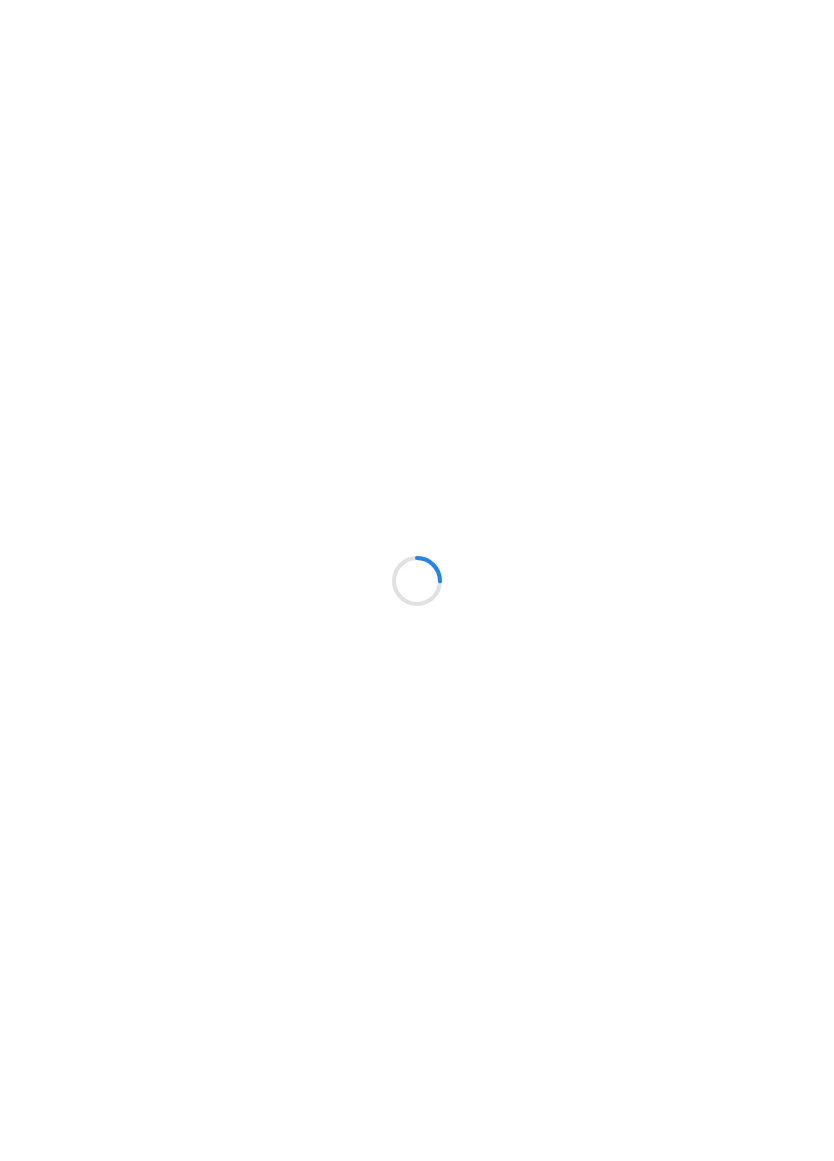 scroll, scrollTop: 0, scrollLeft: 0, axis: both 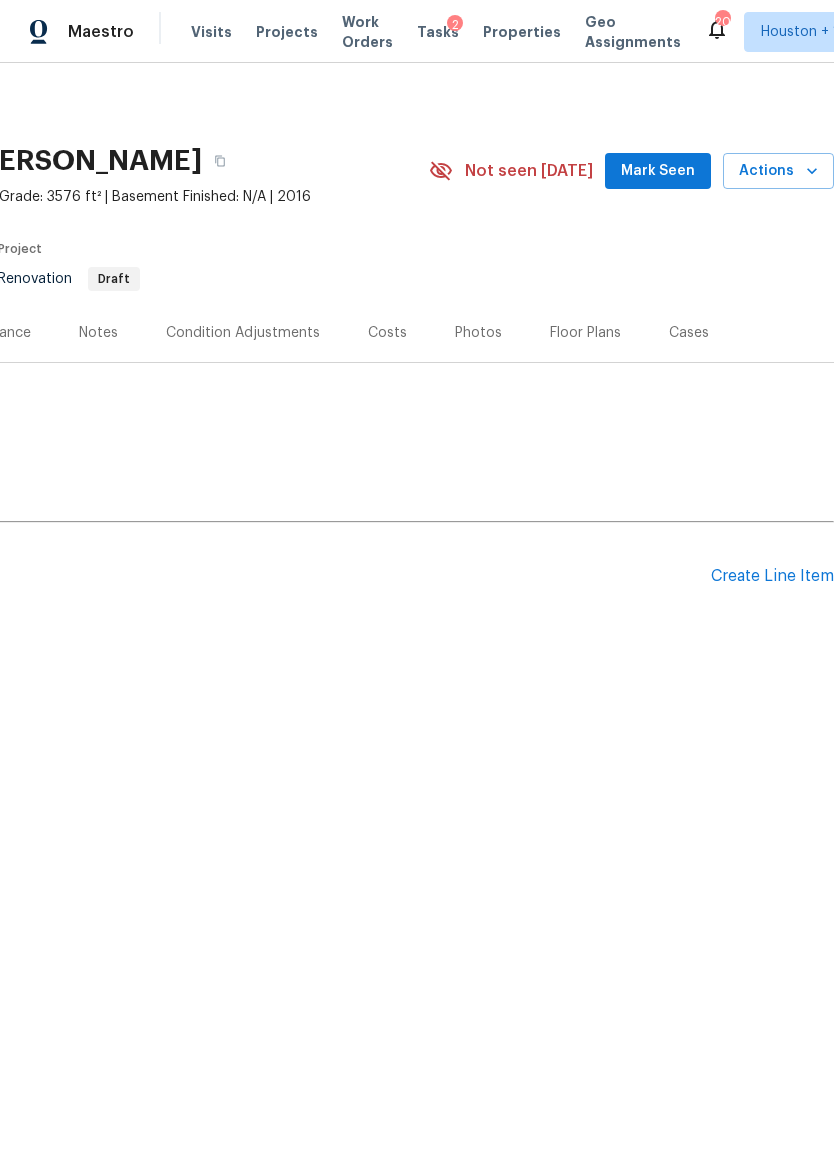 click on "Create Line Item" at bounding box center [772, 576] 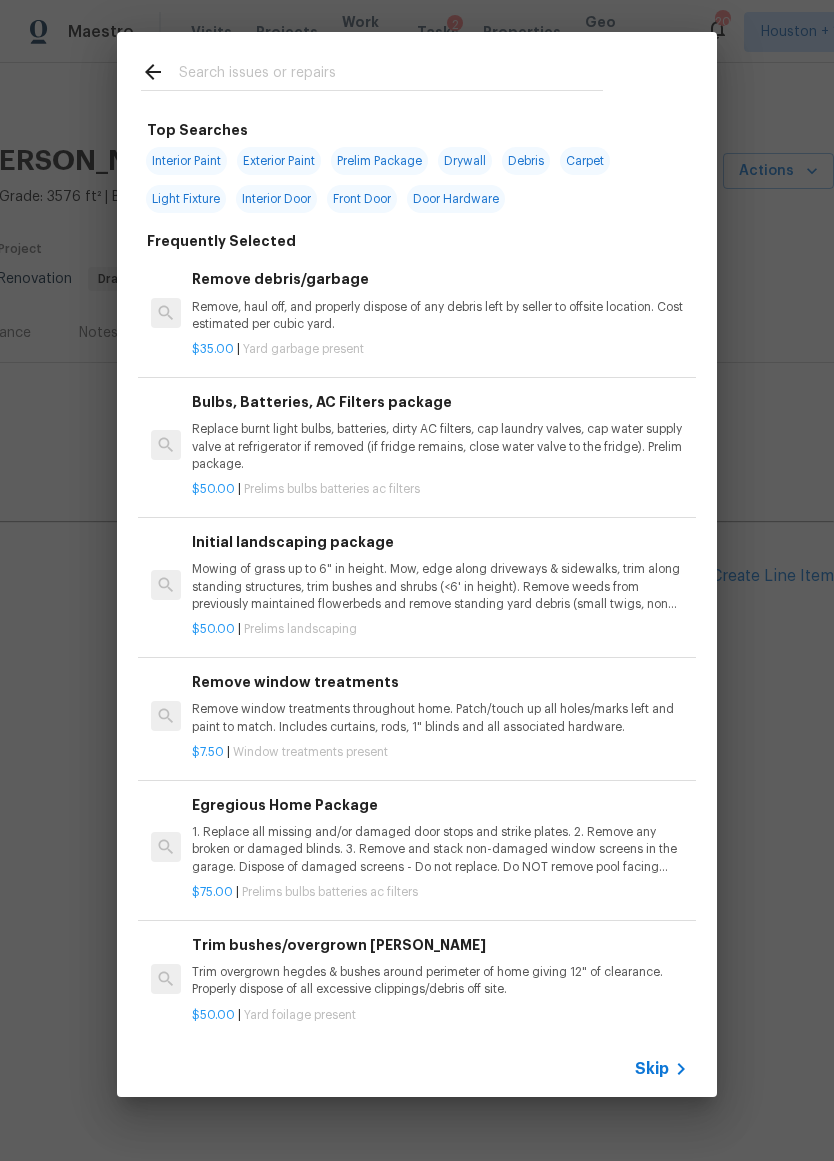 click at bounding box center [391, 75] 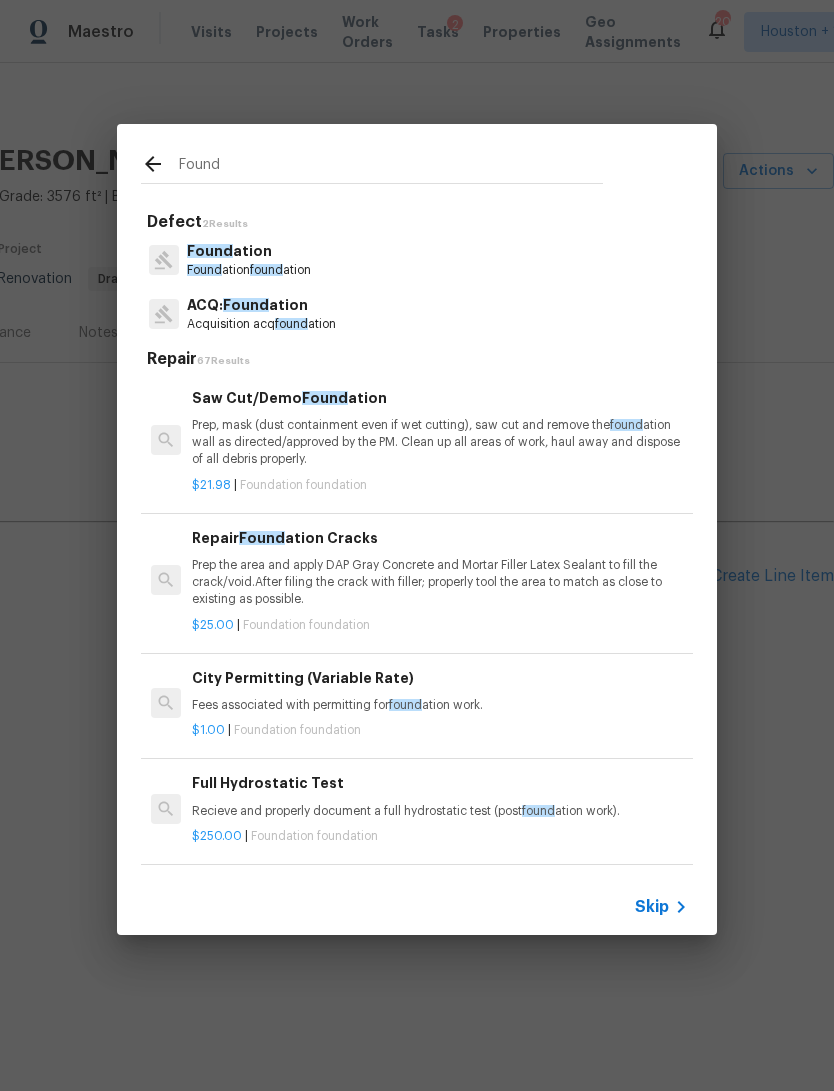 type on "Found" 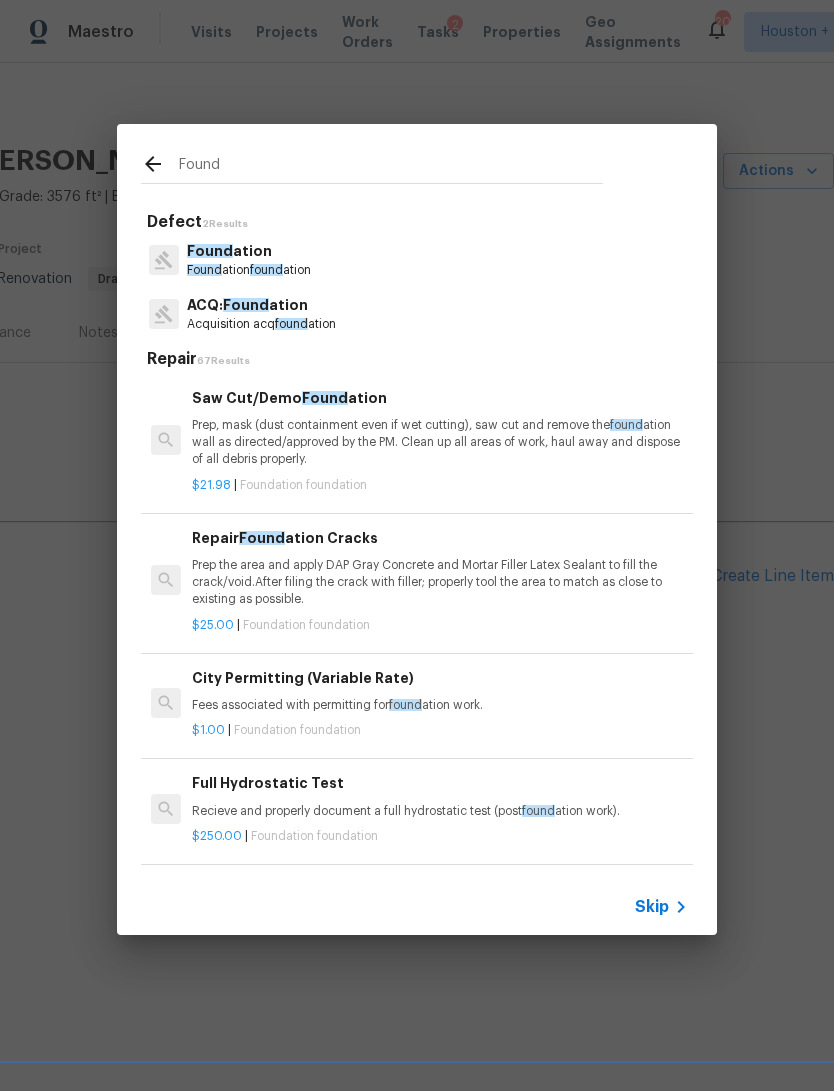 click on "ACQ:  Found ation Acquisition acq  found ation" at bounding box center [417, 314] 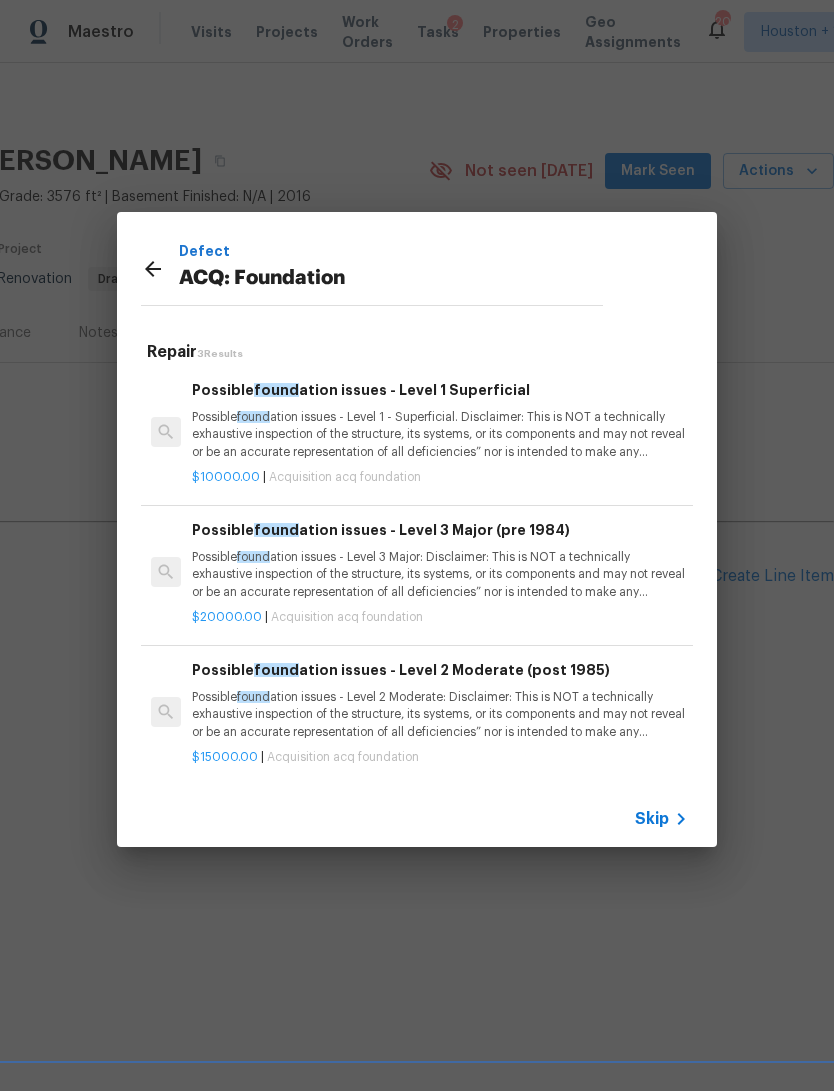 click on "Possible  found ation issues - Level 1 - Superficial. Disclaimer: This is NOT a technically exhaustive inspection of the structure, its systems, or its components and may not reveal or be an accurate representation of all deficiencies” nor is intended to make any representation regarding the presence or absence of latent or concealed defects that are not reasonably ascertainable in a competently performed home inspection. No warranty or guaranty is expressed or implied" at bounding box center [440, 434] 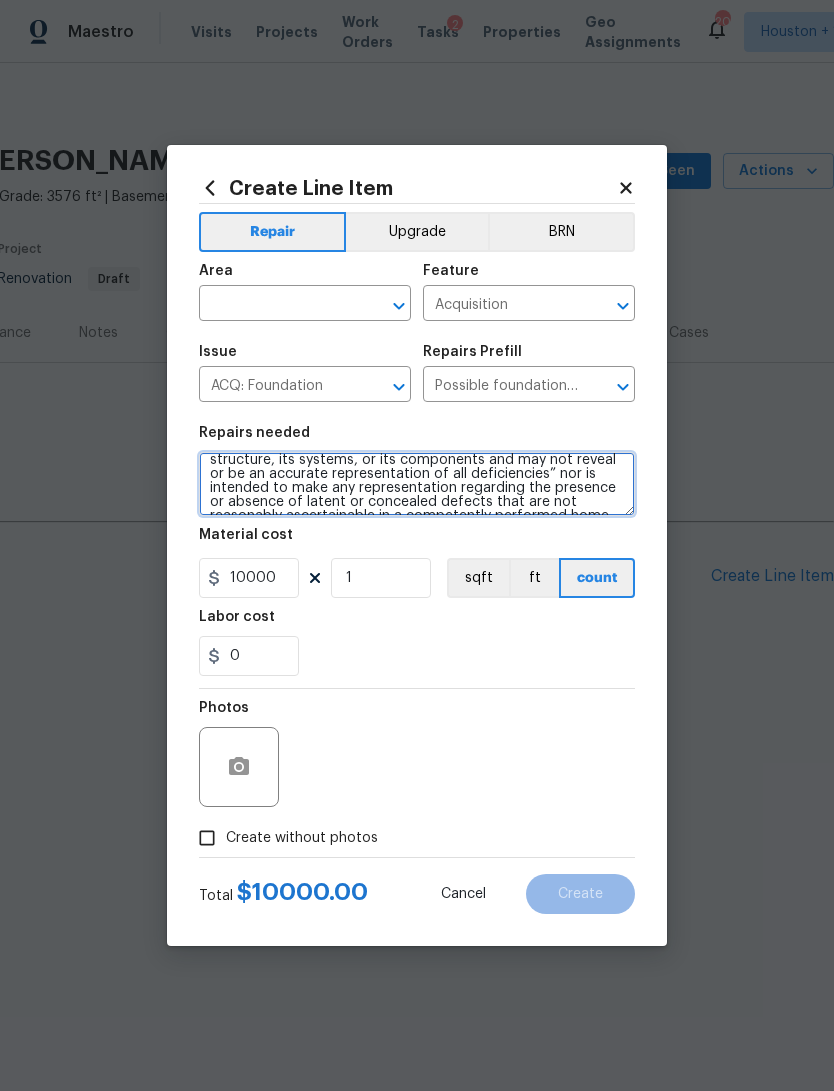 scroll, scrollTop: 70, scrollLeft: 0, axis: vertical 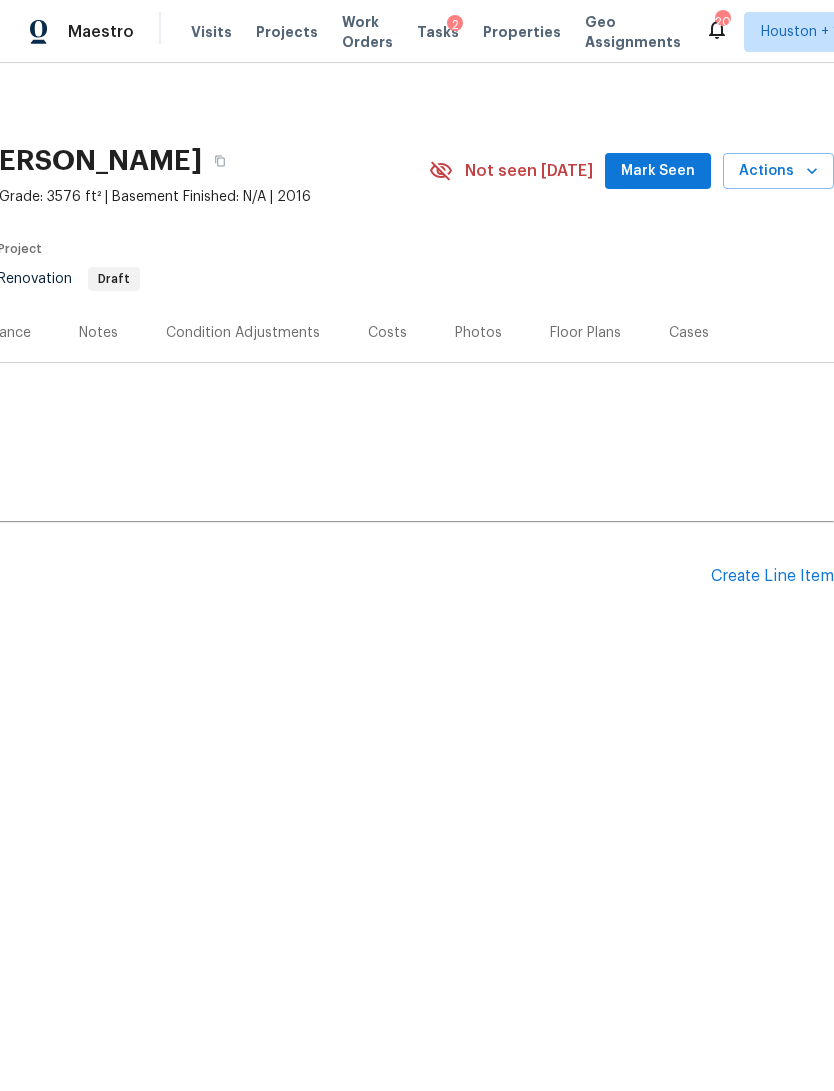 click on "Properties" at bounding box center [522, 32] 